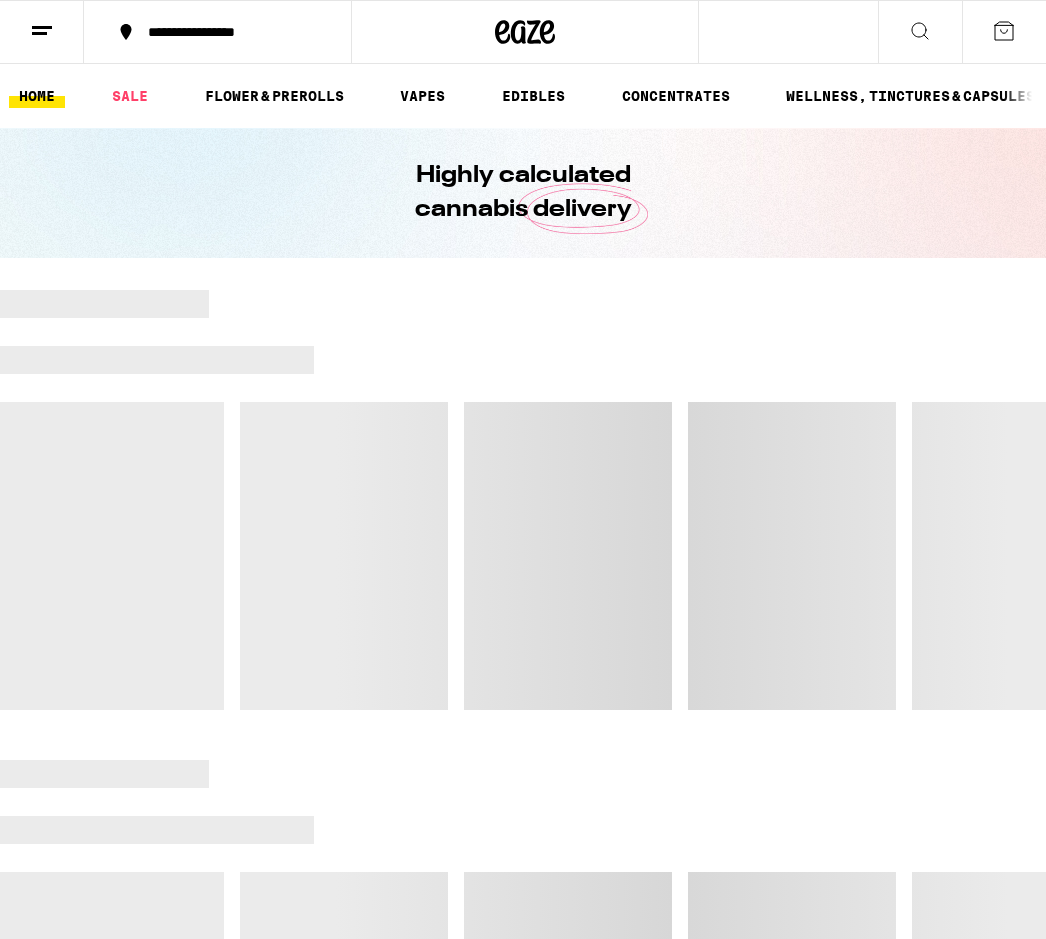 scroll, scrollTop: 0, scrollLeft: 0, axis: both 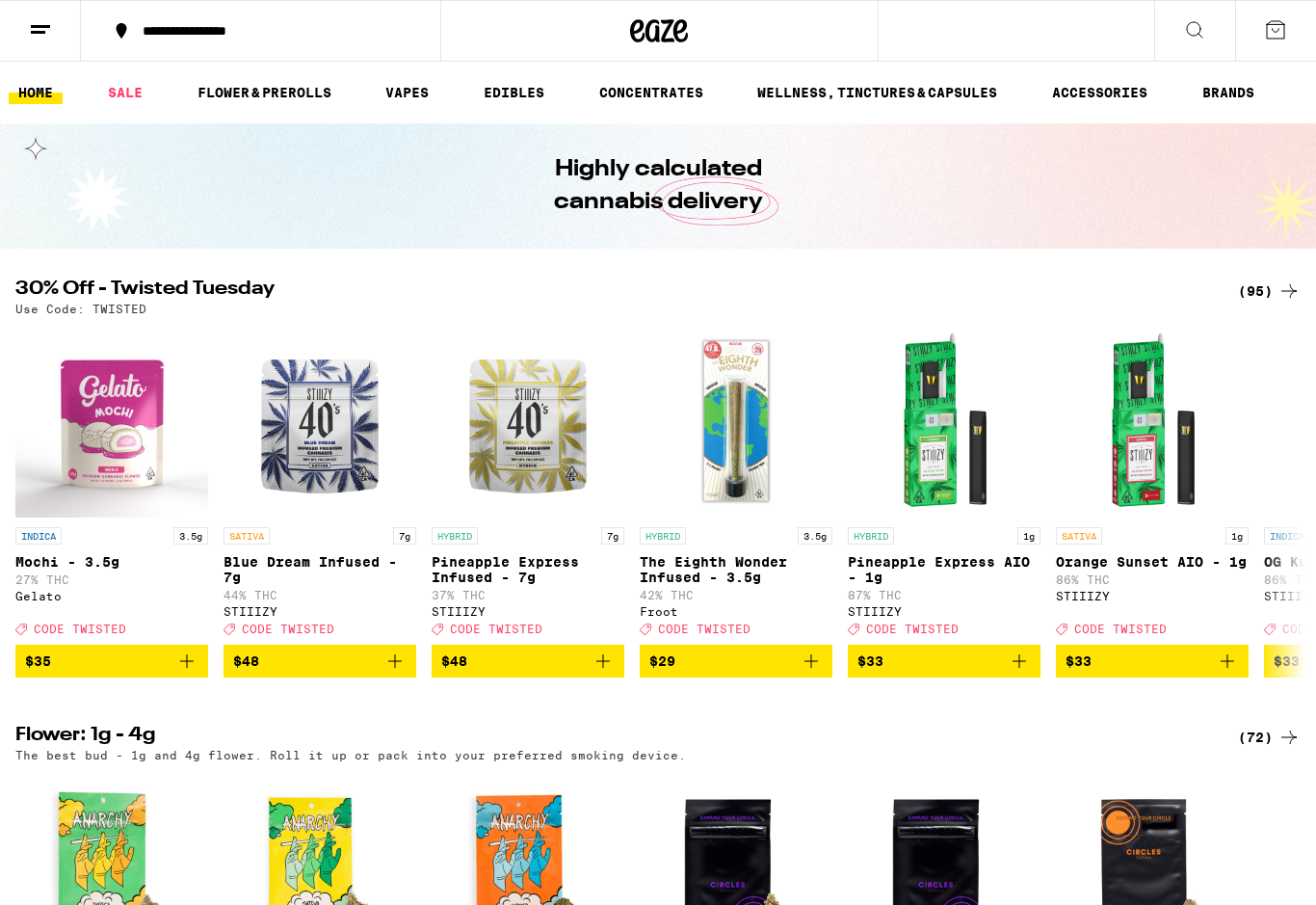 click 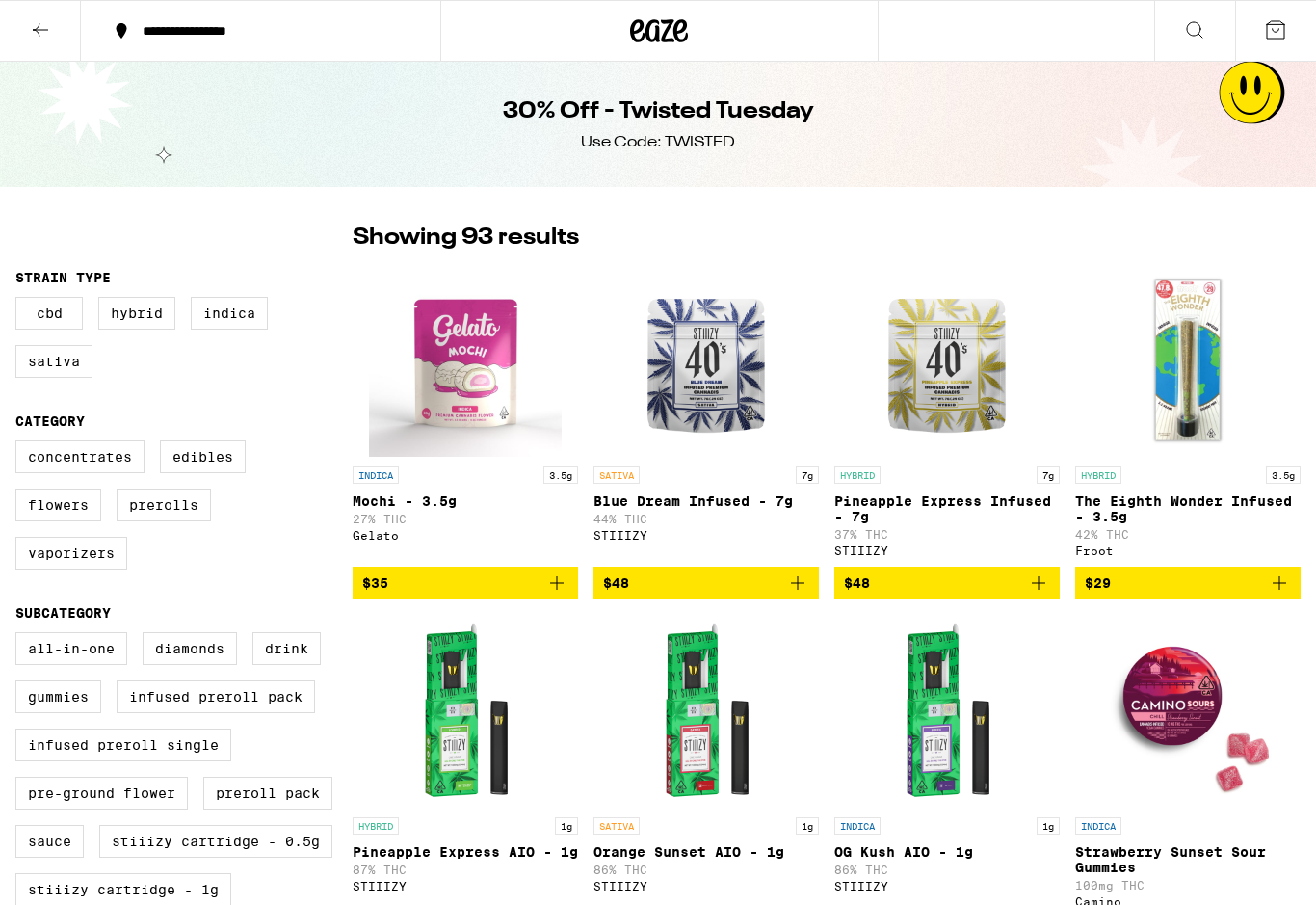 scroll, scrollTop: 0, scrollLeft: 0, axis: both 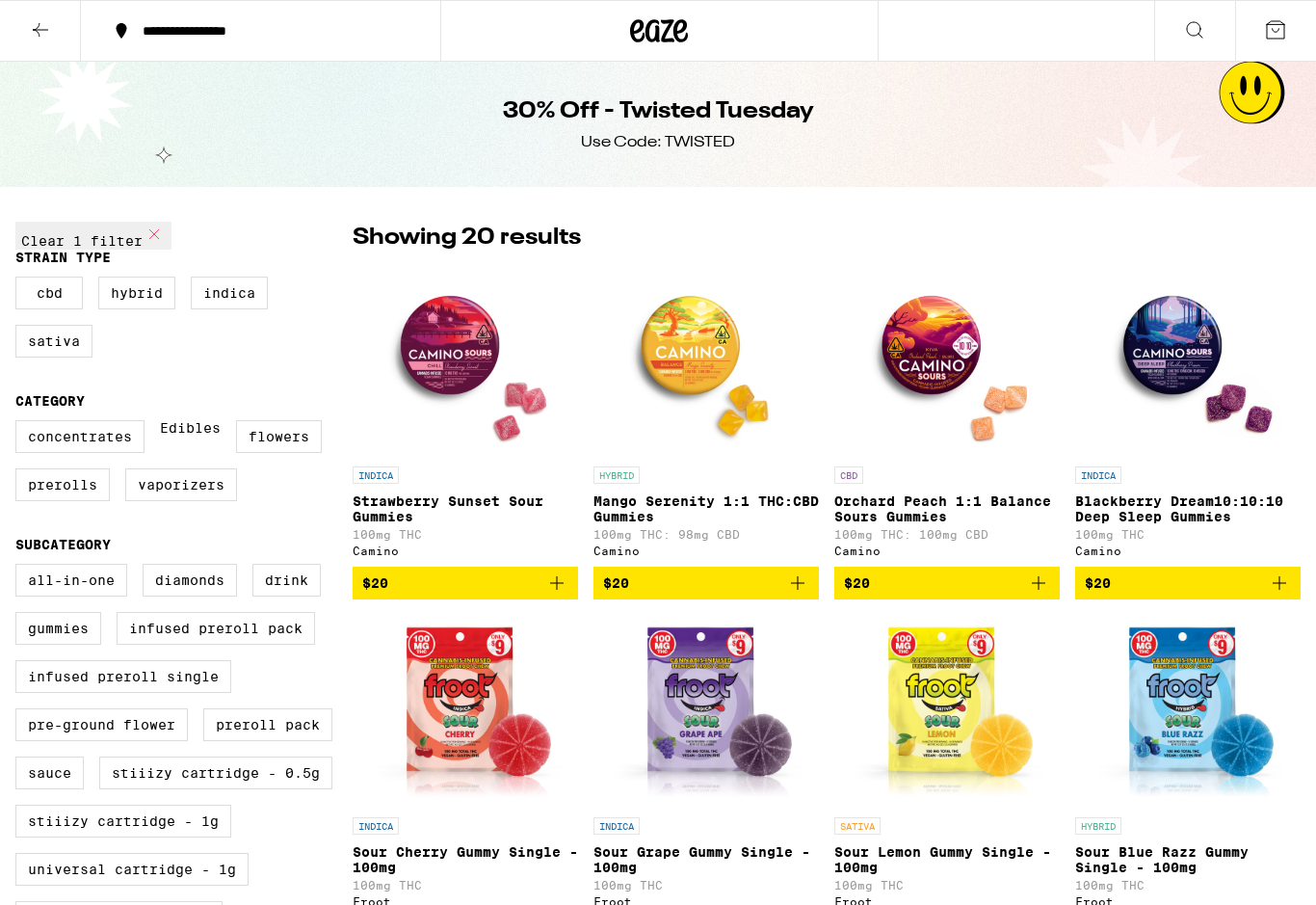 click on "Edibles" at bounding box center [190, 437] 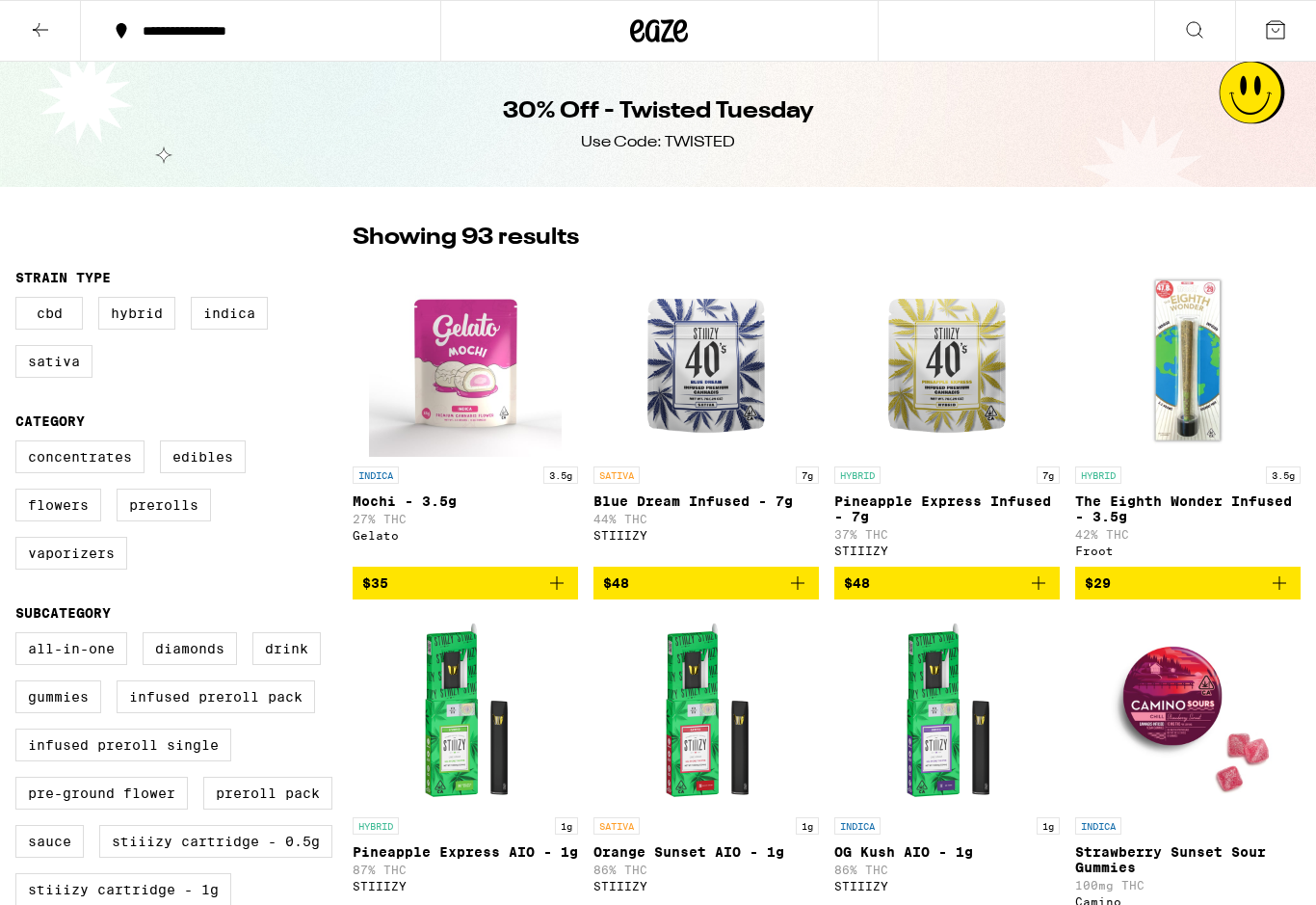 click at bounding box center [40, 31] 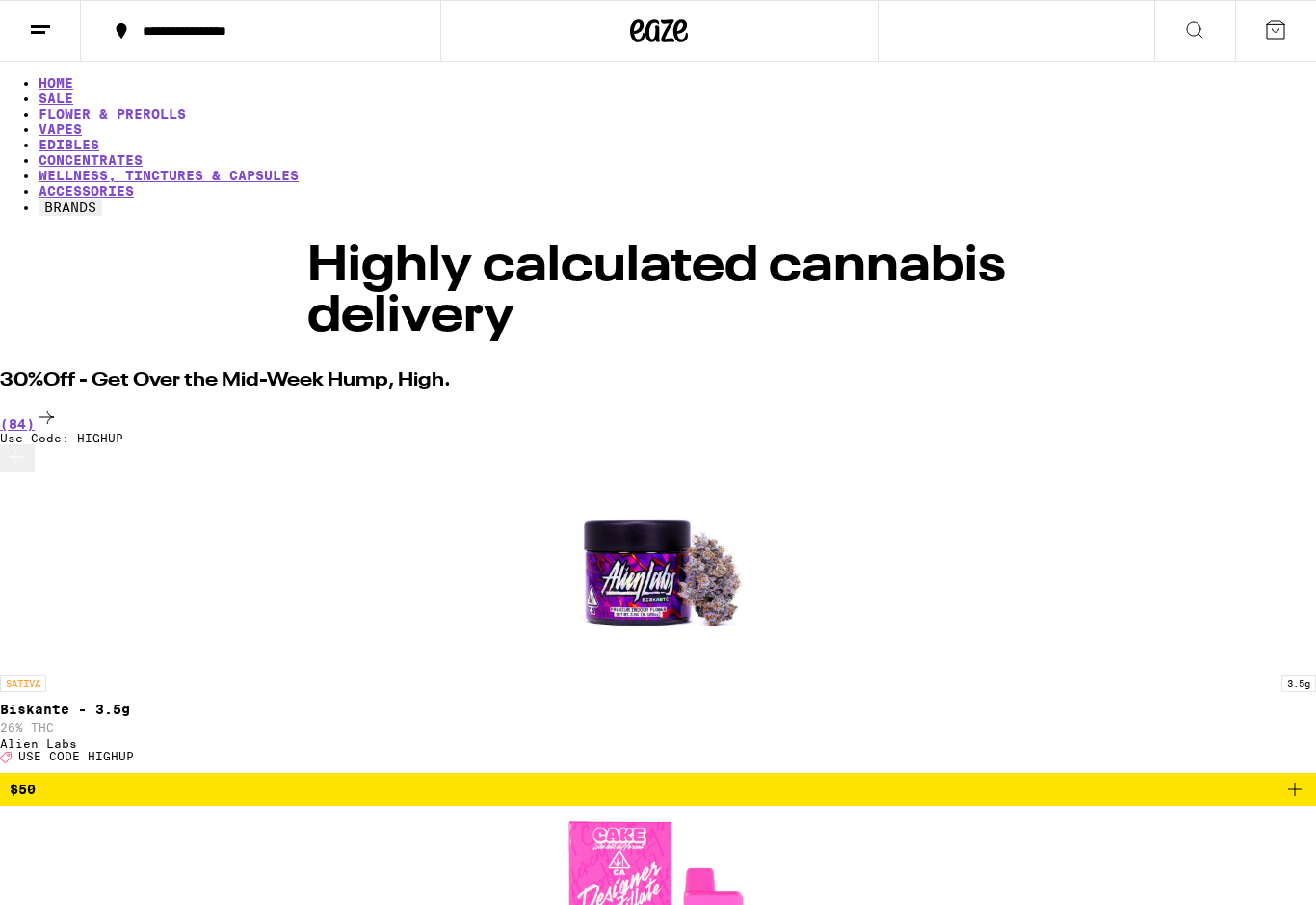 scroll, scrollTop: 0, scrollLeft: 0, axis: both 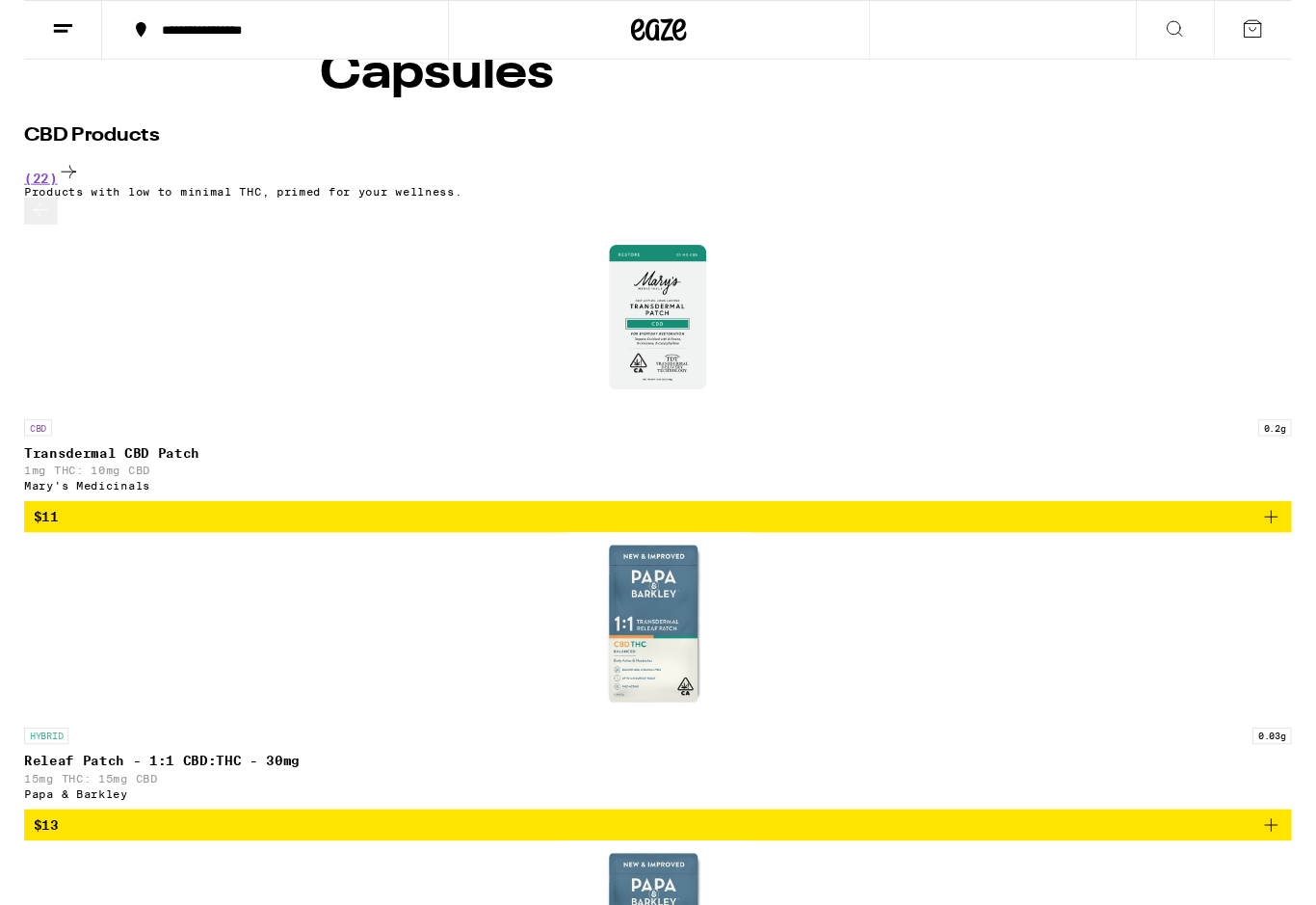 click 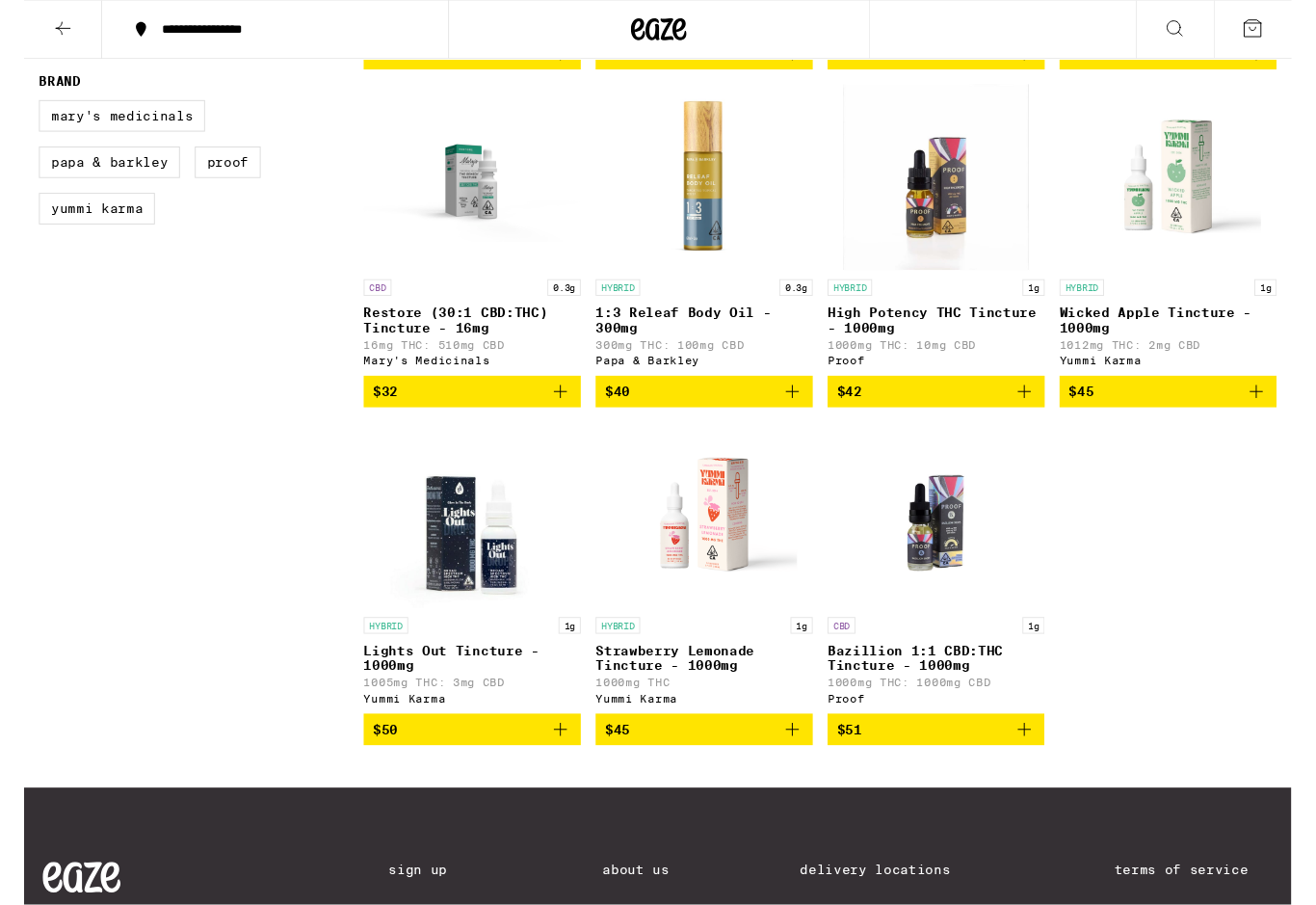 scroll, scrollTop: 529, scrollLeft: 0, axis: vertical 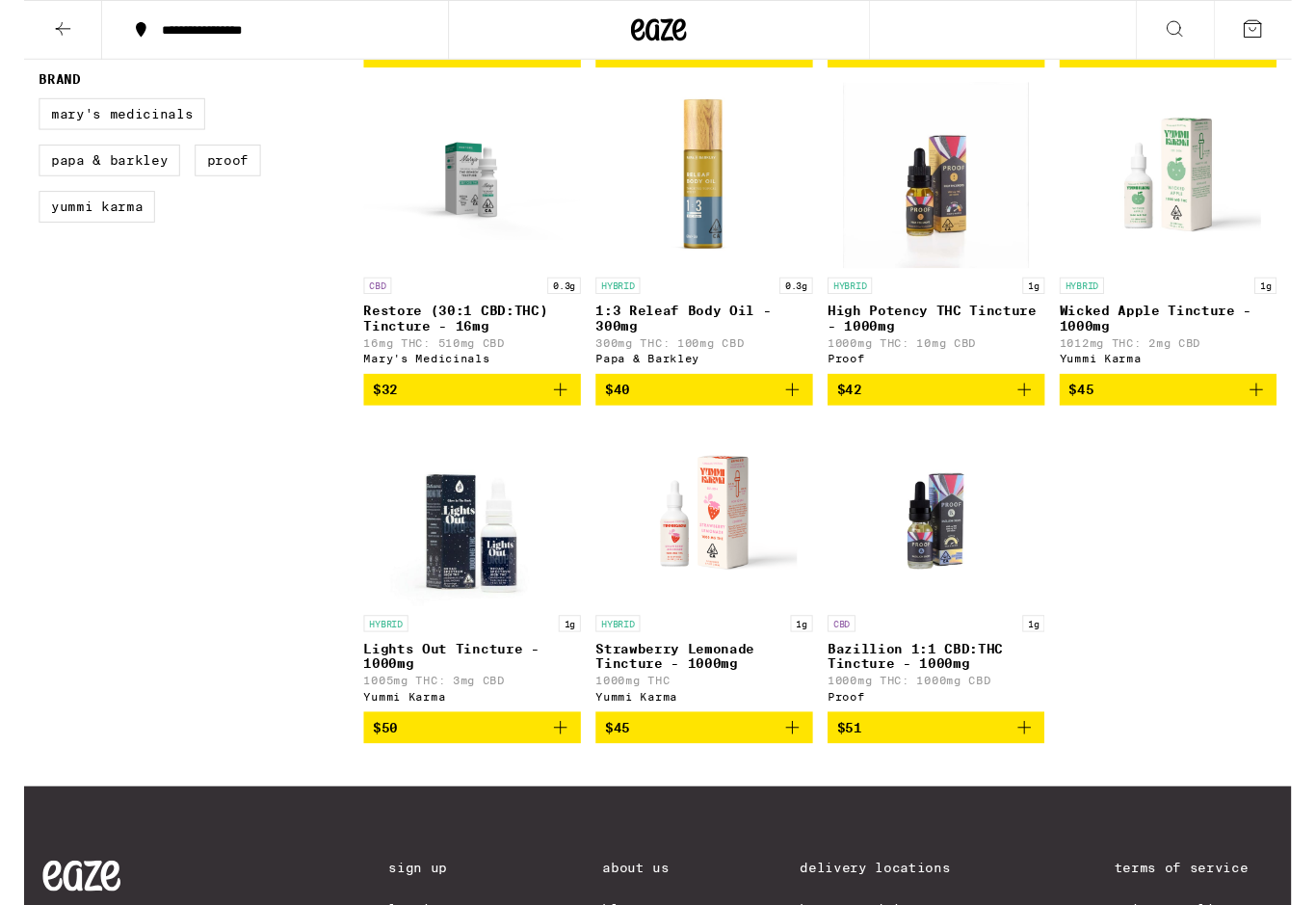 click on "CBD [PERCENT] [THC:CBD] Balanced Tincture - [MG] [MG] THC: [MG] CBD Proof $[PRICE] CBD [PERCENT] [THC:CBD] High CBD Tincture - [MG] [MG] THC: [MG] CBD Proof $[PRICE] INDICA [G] Relax THC Tincture - [MG] [MG] THC [BRAND] $[PRICE] SATIVA [G] Remedy Energy THC Tincture - [MG] [MG] THC [BRAND] $[PRICE] CBD [G] Restore ([THC:CBD]) Tincture - [MG] [MG] THC: [MG] CBD [BRAND] $[PRICE] HYBRID [G] [PRODUCT] Oil - [MG] [MG] THC: [MG] CBD [BRAND] $[PRICE] HYBRID [G] High Potency THC Tincture - [MG] [MG] THC: [MG] CBD [BRAND] $[PRICE] HYBRID [G] [PRODUCT] Tincture - [MG] [MG] THC: [MG] CBD [BRAND] $[PRICE] HYBRID [G] [PRODUCT] Tincture - [MG] [MG] THC: [MG] CBD [BRAND] $[PRICE] HYBRID [G] [PRODUCT] Tincture - [MG] [MG] THC [BRAND] $[PRICE] CBD [G] [PRODUCT] [THC:CBD] Tincture - [MG] [MG] THC: [MG] [MG] CBD [BRAND] $[PRICE]" at bounding box center [827, 253] 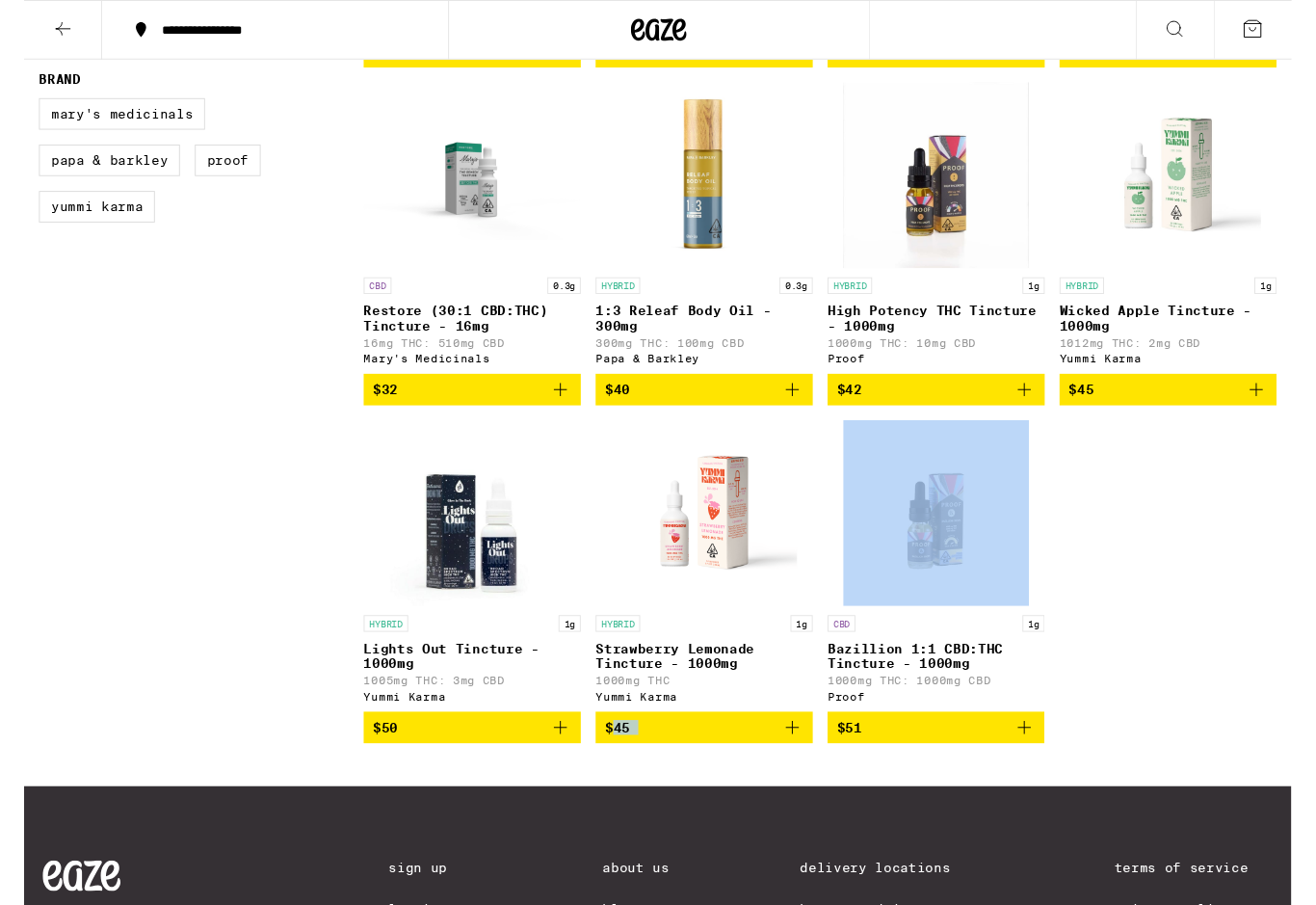 click on "CBD [PERCENT] [THC:CBD] Balanced Tincture - [MG] [MG] THC: [MG] CBD Proof $[PRICE] CBD [PERCENT] [THC:CBD] High CBD Tincture - [MG] [MG] THC: [MG] CBD Proof $[PRICE] INDICA [G] Relax THC Tincture - [MG] [MG] THC [BRAND] $[PRICE] SATIVA [G] Remedy Energy THC Tincture - [MG] [MG] THC [BRAND] $[PRICE] CBD [G] Restore ([THC:CBD]) Tincture - [MG] [MG] THC: [MG] CBD [BRAND] $[PRICE] HYBRID [G] [PRODUCT] Oil - [MG] [MG] THC: [MG] CBD [BRAND] $[PRICE] HYBRID [G] High Potency THC Tincture - [MG] [MG] THC: [MG] CBD [BRAND] $[PRICE] HYBRID [G] [PRODUCT] Tincture - [MG] [MG] THC: [MG] CBD [BRAND] $[PRICE] HYBRID [G] [PRODUCT] Tincture - [MG] [MG] THC: [MG] CBD [BRAND] $[PRICE] HYBRID [G] [PRODUCT] Tincture - [MG] [MG] THC [BRAND] $[PRICE] CBD [G] [PRODUCT] [THC:CBD] Tincture - [MG] [MG] THC: [MG] [MG] CBD [BRAND] $[PRICE]" at bounding box center [827, 253] 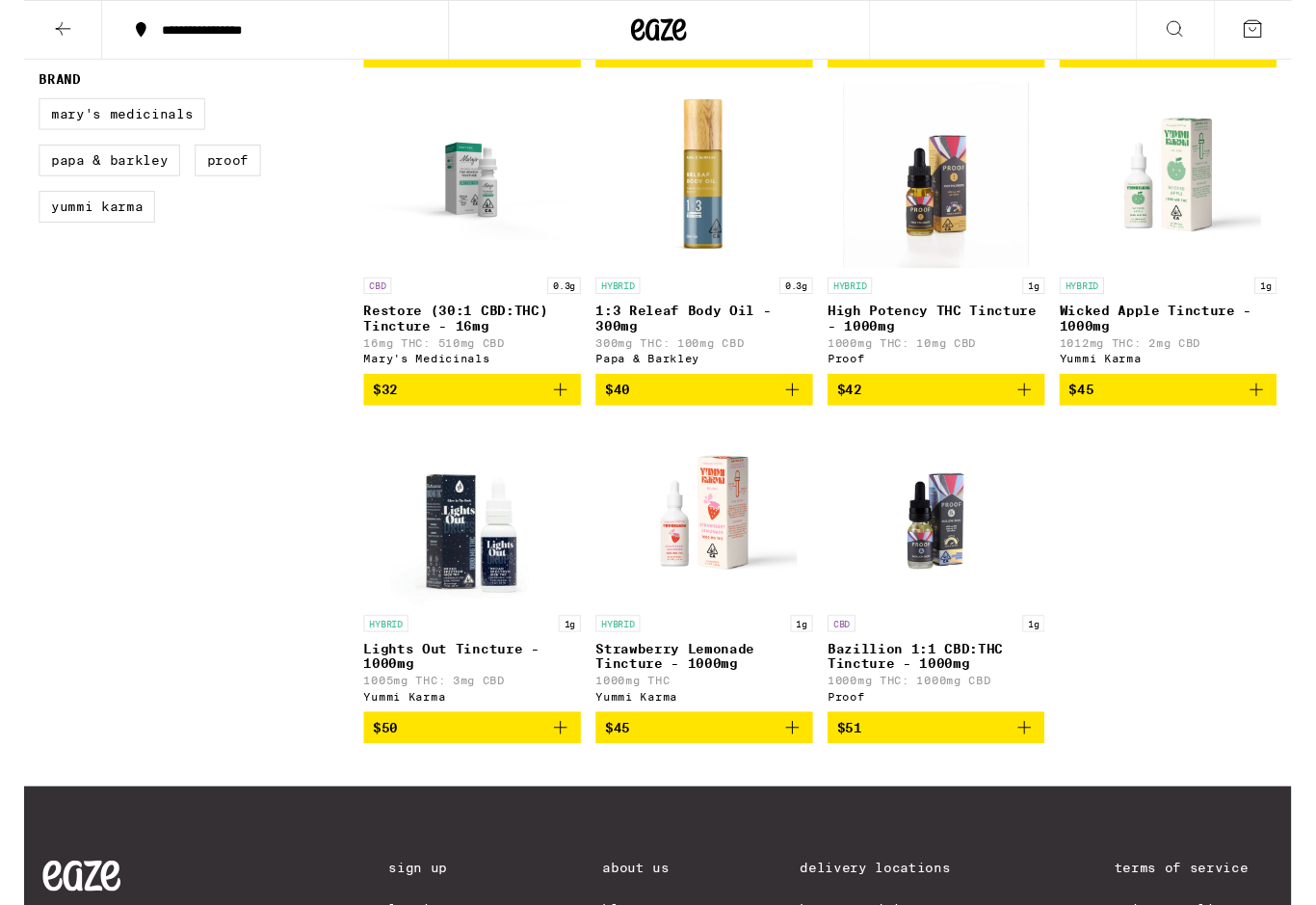 click on "CBD [PERCENT] [THC:CBD] Balanced Tincture - [MG] [MG] THC: [MG] CBD Proof $[PRICE] CBD [PERCENT] [THC:CBD] High CBD Tincture - [MG] [MG] THC: [MG] CBD Proof $[PRICE] INDICA [G] Relax THC Tincture - [MG] [MG] THC [BRAND] $[PRICE] SATIVA [G] Remedy Energy THC Tincture - [MG] [MG] THC [BRAND] $[PRICE] CBD [G] Restore ([THC:CBD]) Tincture - [MG] [MG] THC: [MG] CBD [BRAND] $[PRICE] HYBRID [G] [PRODUCT] Oil - [MG] [MG] THC: [MG] CBD [BRAND] $[PRICE] HYBRID [G] High Potency THC Tincture - [MG] [MG] THC: [MG] CBD [BRAND] $[PRICE] HYBRID [G] [PRODUCT] Tincture - [MG] [MG] THC: [MG] CBD [BRAND] $[PRICE] HYBRID [G] [PRODUCT] Tincture - [MG] [MG] THC: [MG] CBD [BRAND] $[PRICE] HYBRID [G] [PRODUCT] Tincture - [MG] [MG] THC [BRAND] $[PRICE] CBD [G] [PRODUCT] [THC:CBD] Tincture - [MG] [MG] THC: [MG] [MG] CBD [BRAND] $[PRICE]" at bounding box center [827, 253] 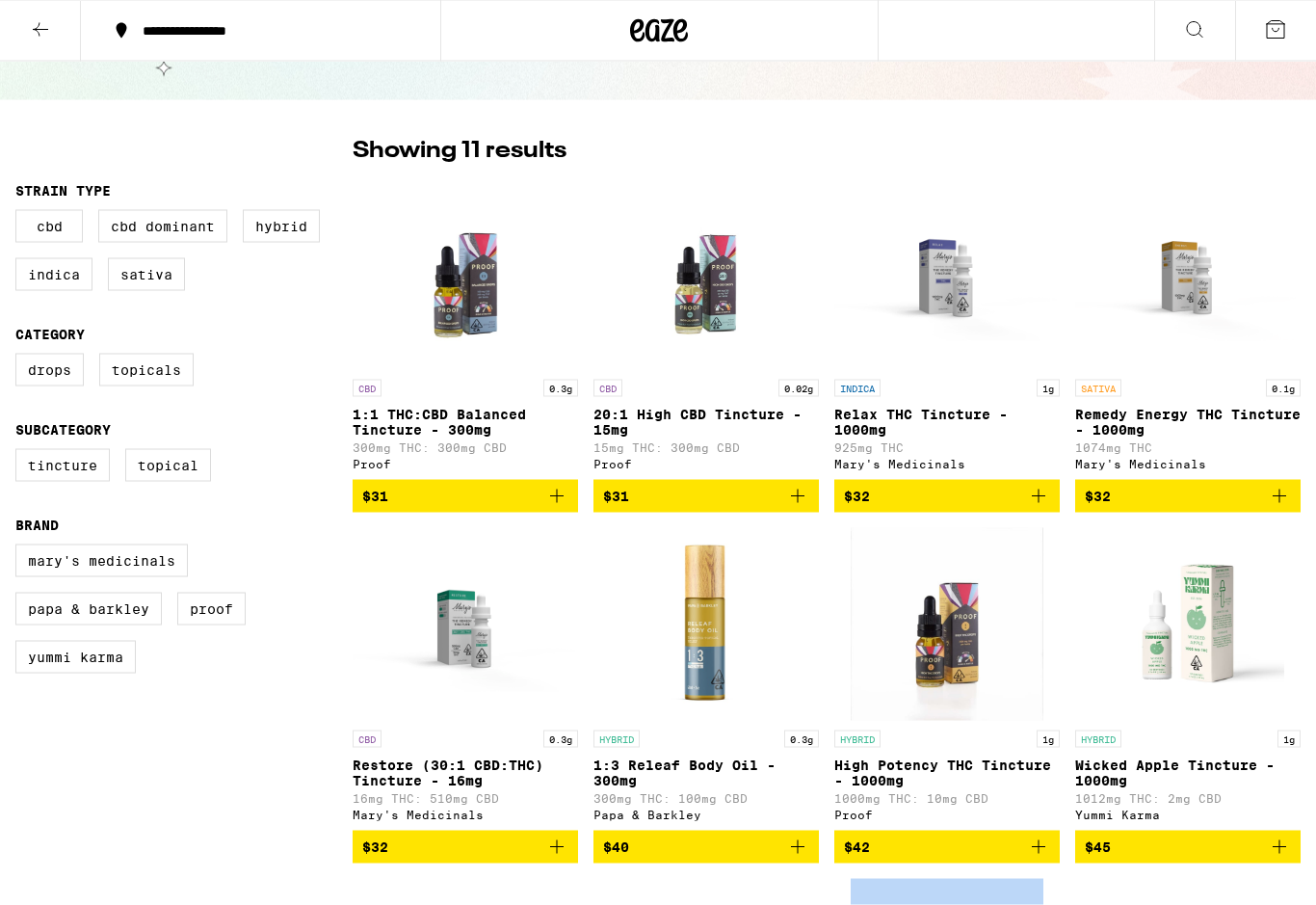 scroll, scrollTop: 0, scrollLeft: 0, axis: both 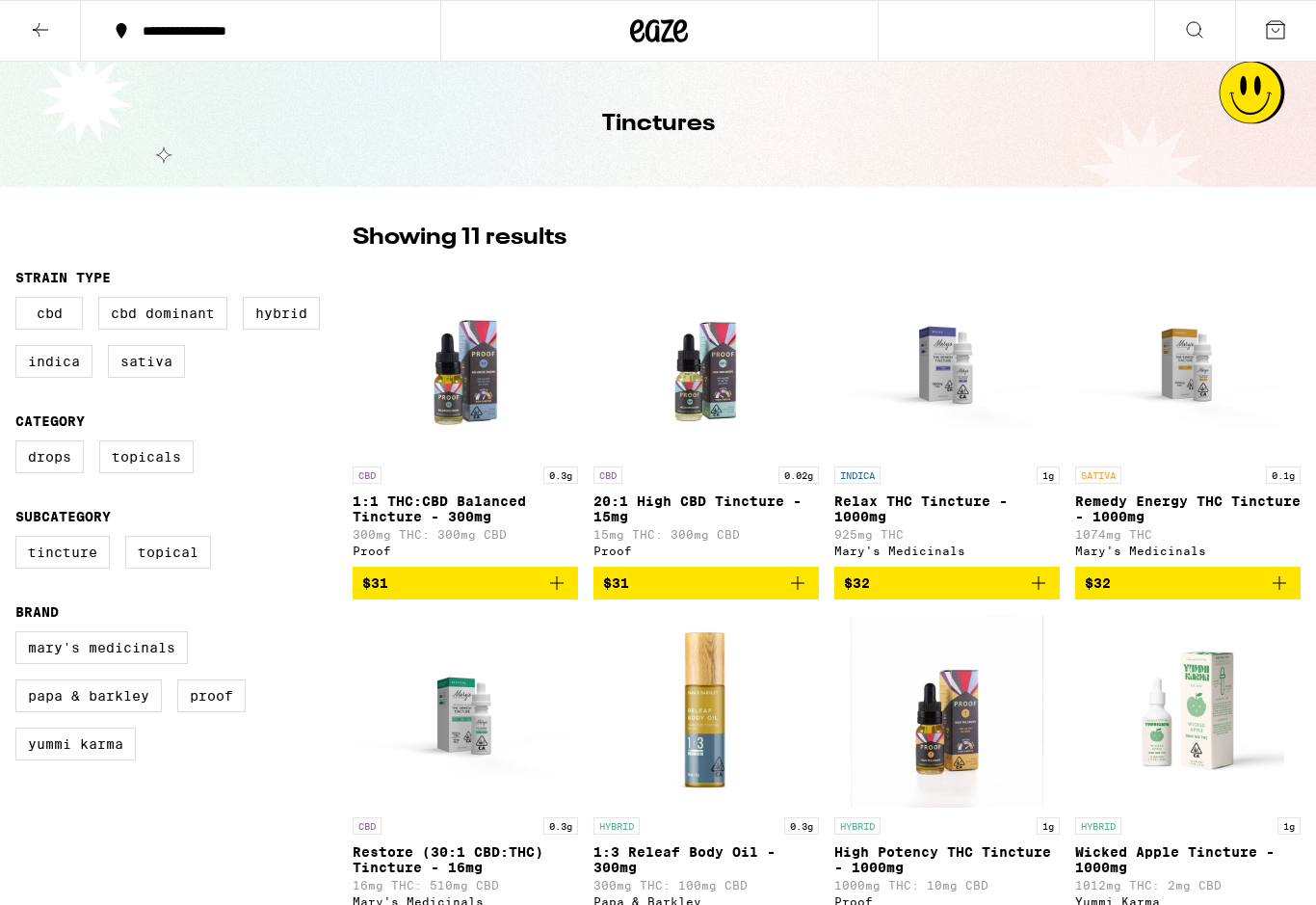 click at bounding box center (40, 31) 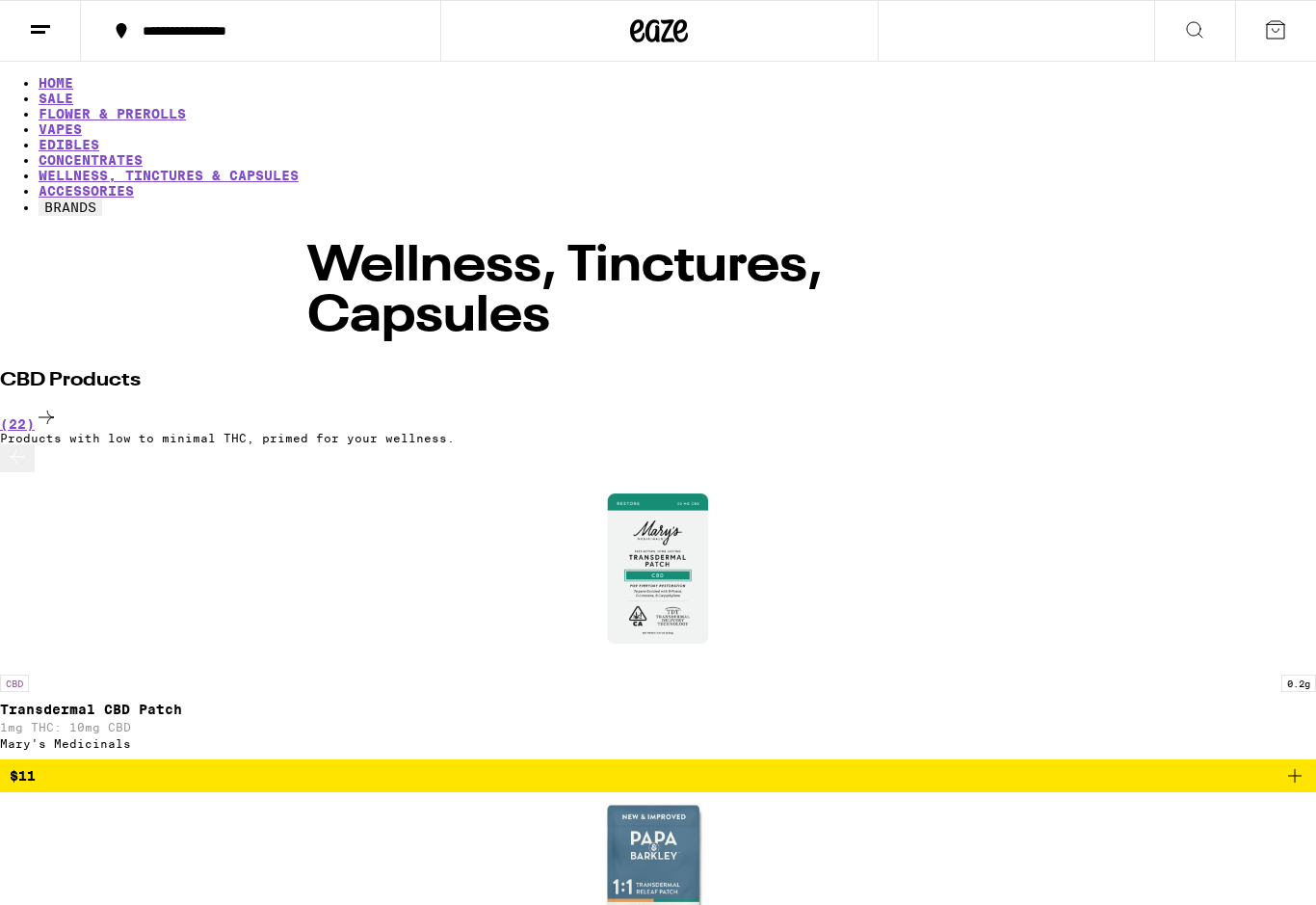 click 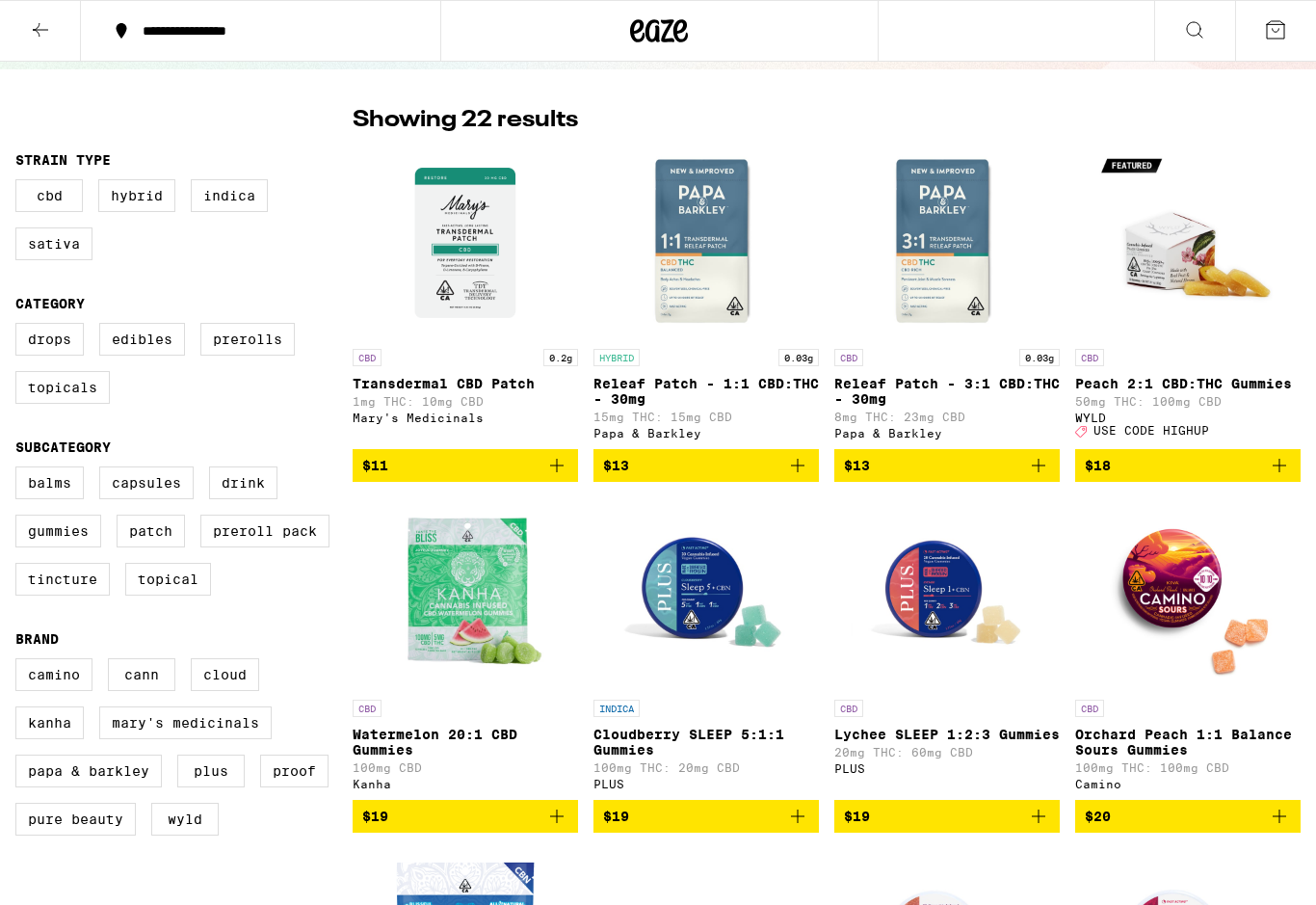 scroll, scrollTop: 92, scrollLeft: 0, axis: vertical 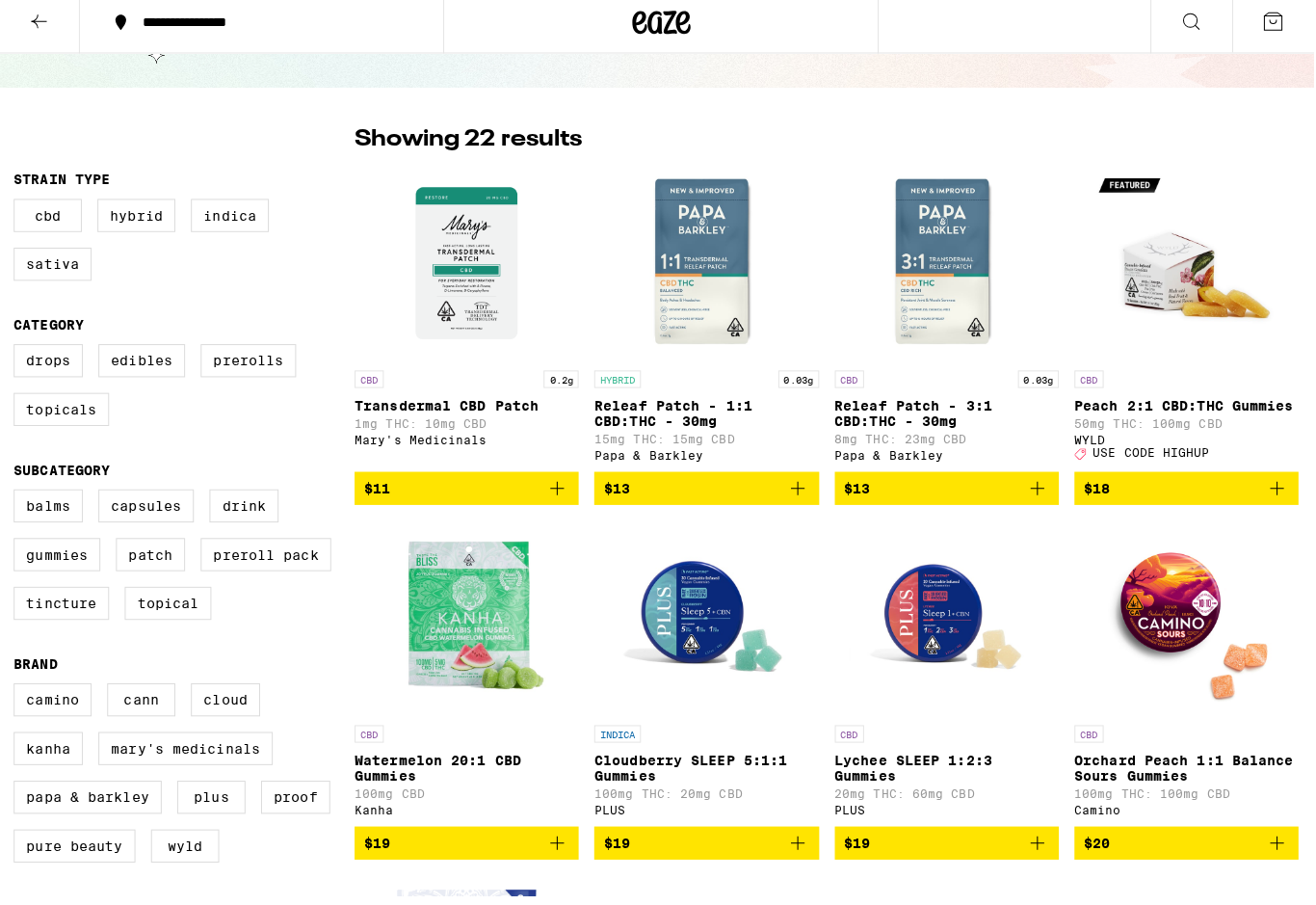 click on "Watermelon 20:1 CBD Gummies" at bounding box center [463, 768] 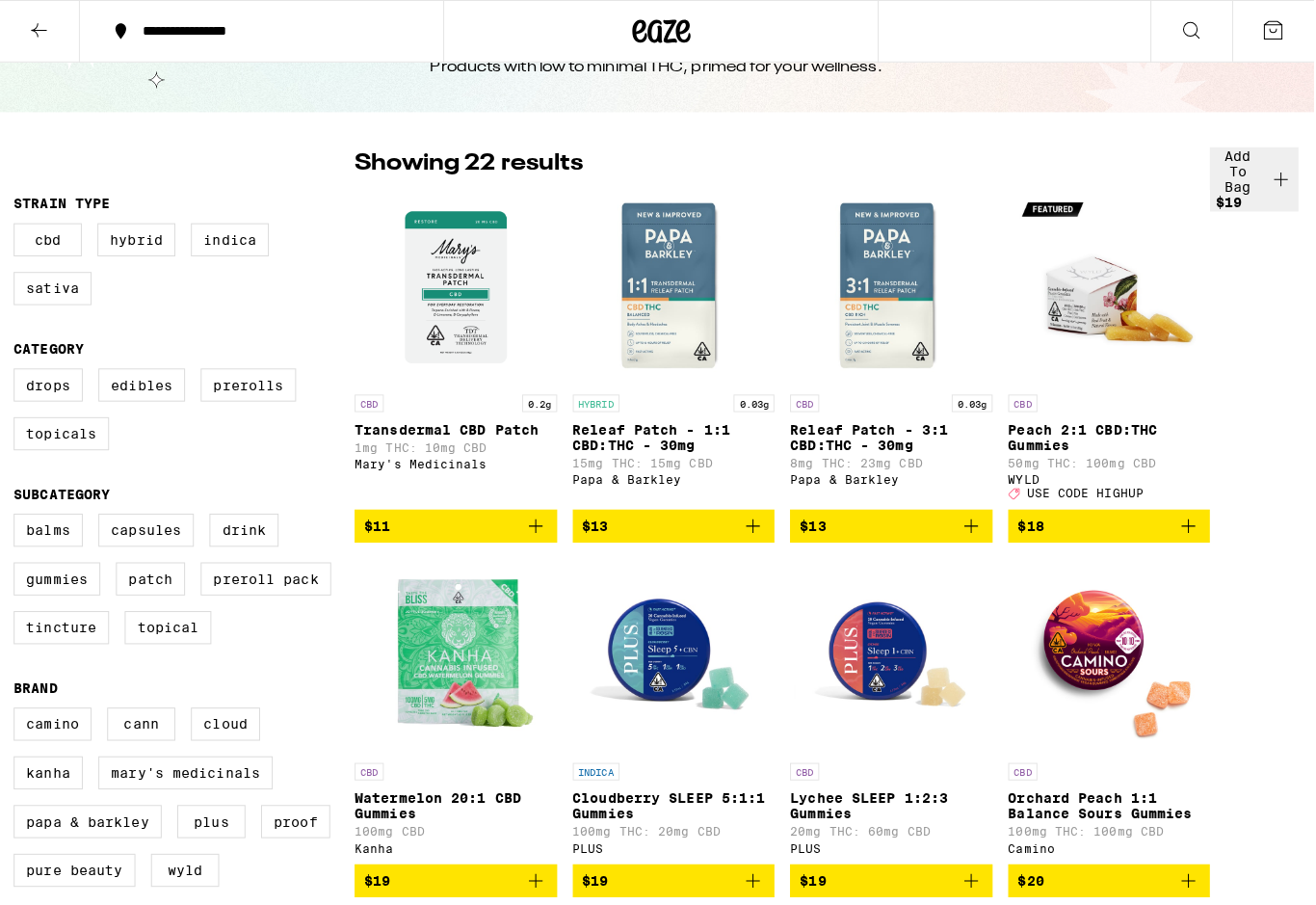 scroll, scrollTop: 71, scrollLeft: 0, axis: vertical 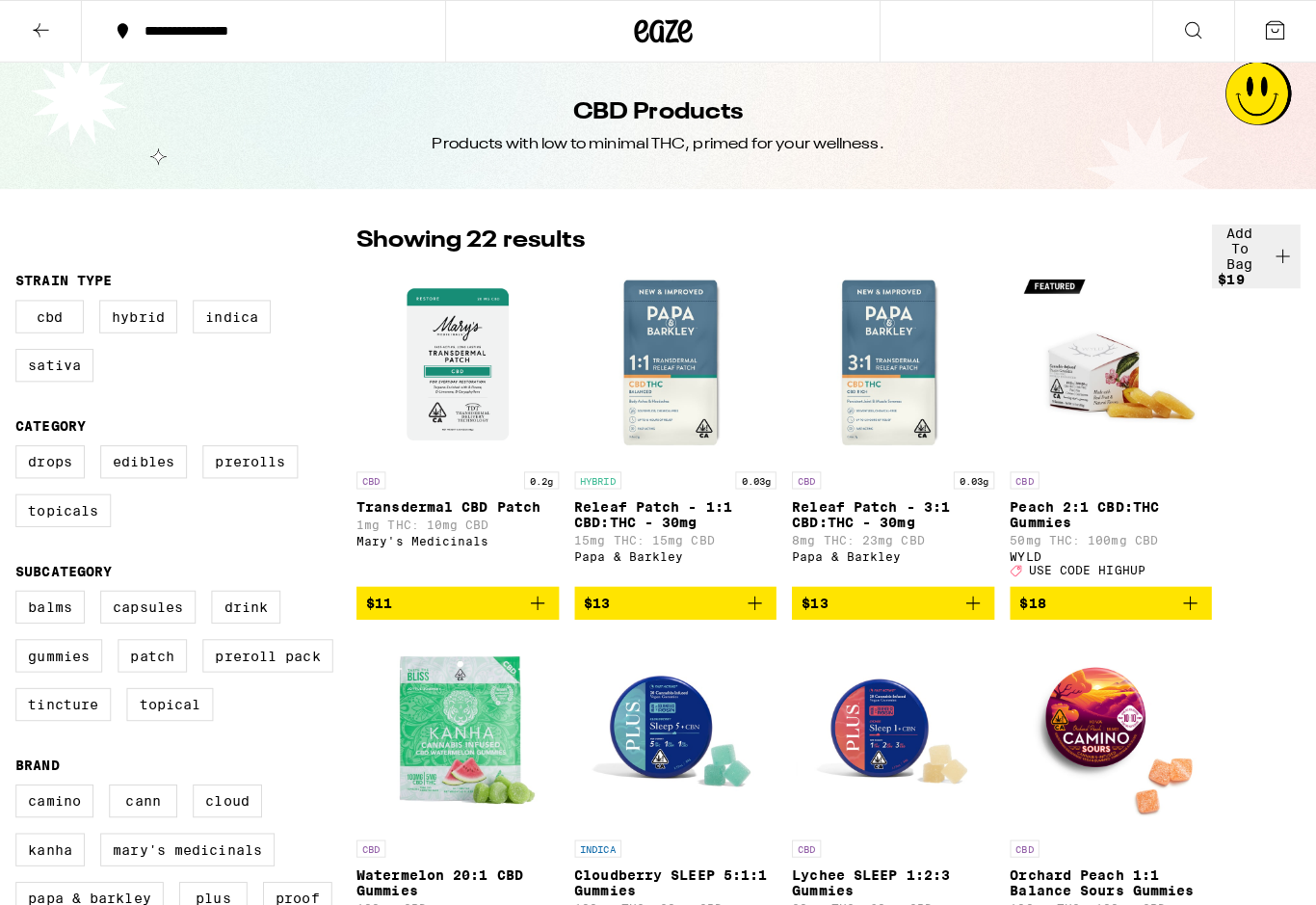 click 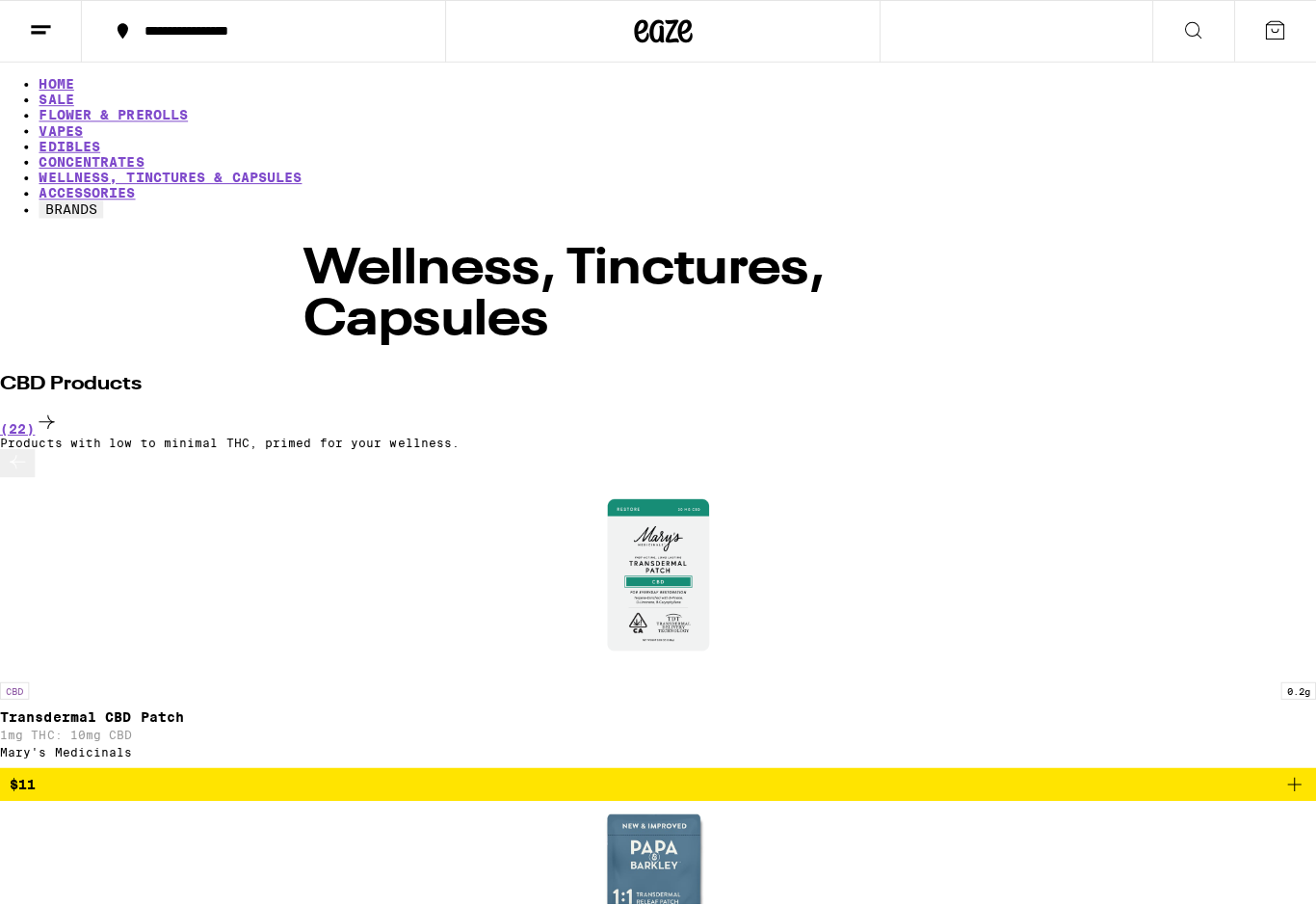 click on "Products with low to minimal THC, primed for your wellness." at bounding box center (650, 438) 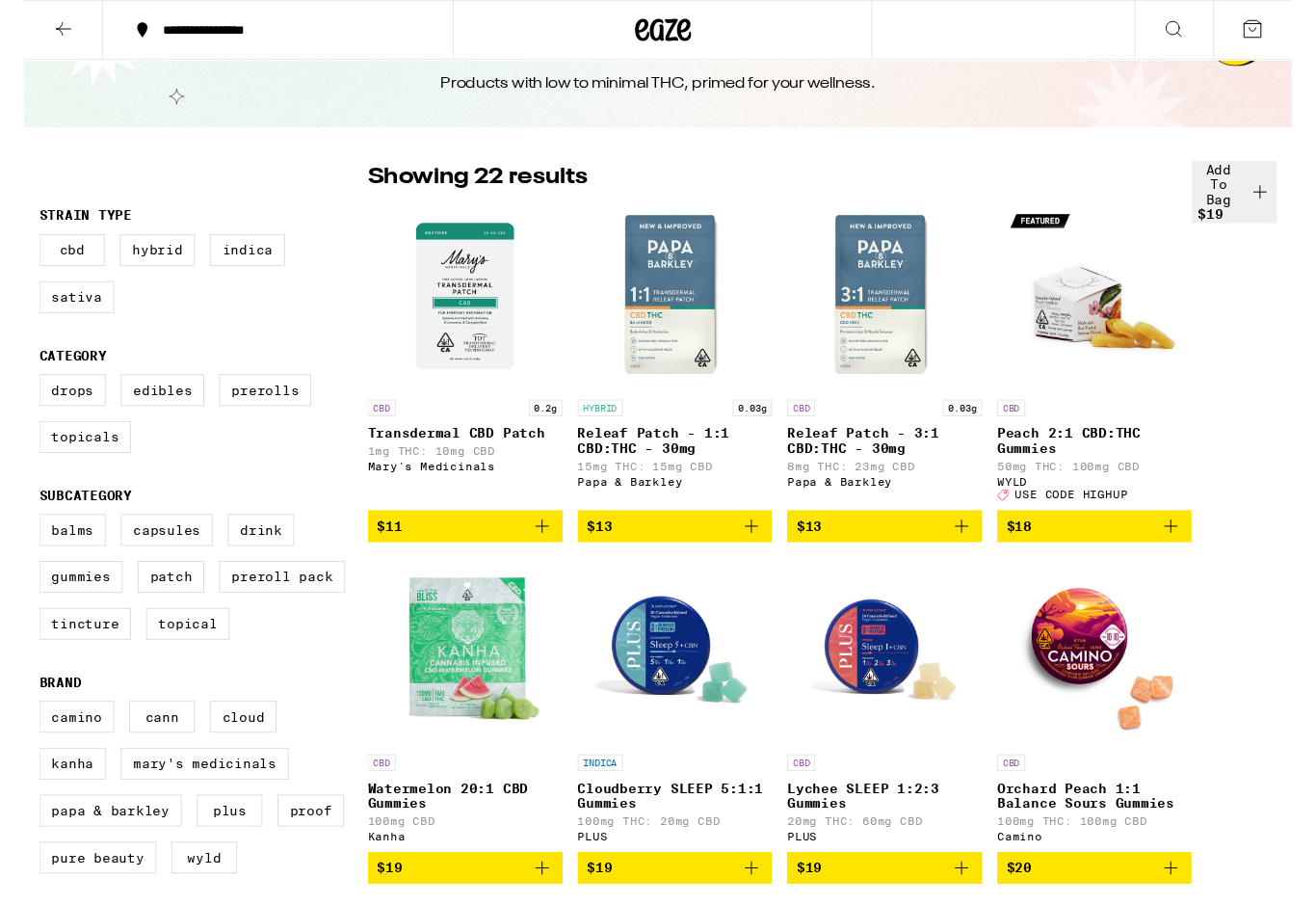 scroll, scrollTop: 68, scrollLeft: 0, axis: vertical 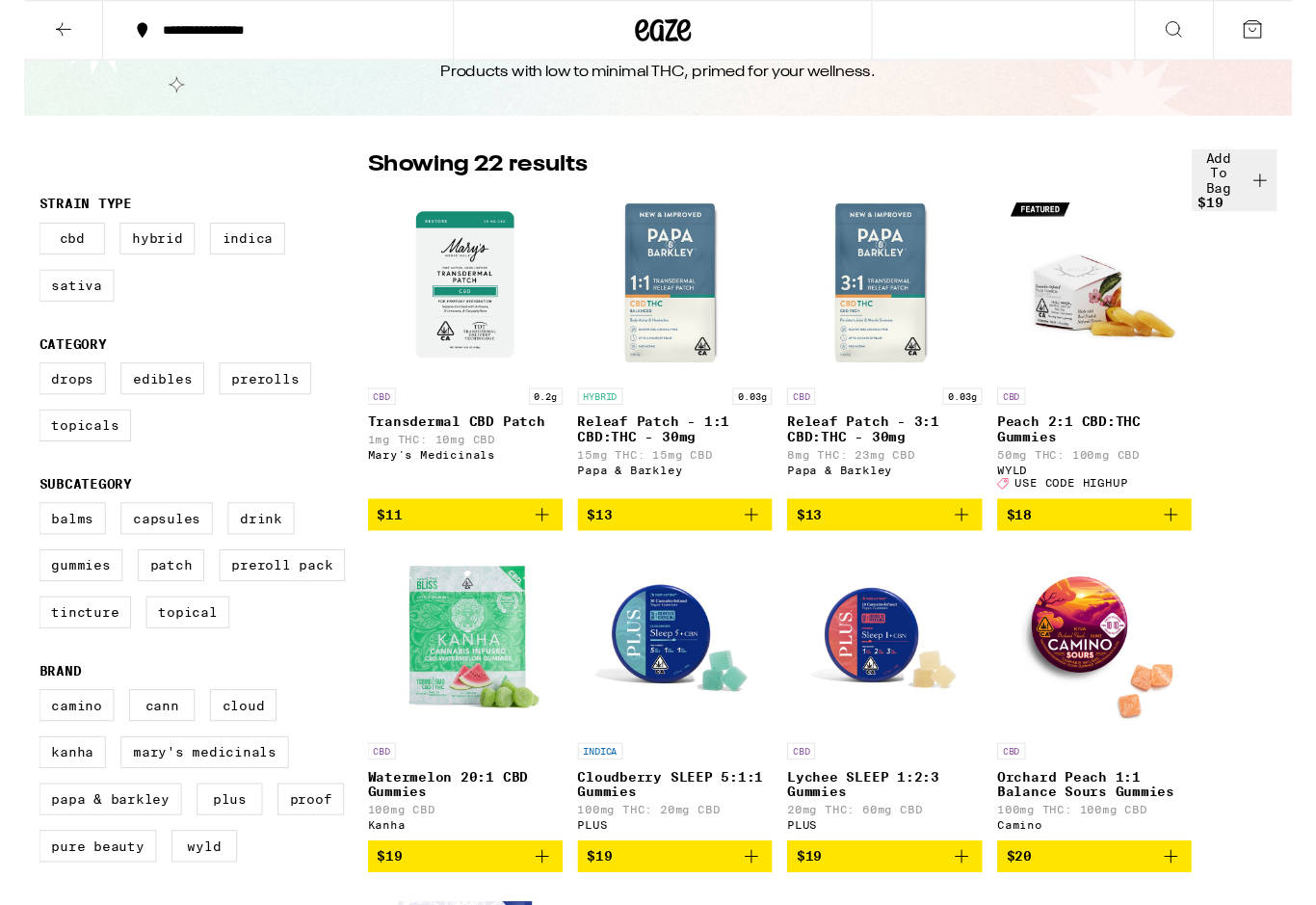 click at bounding box center (40, 31) 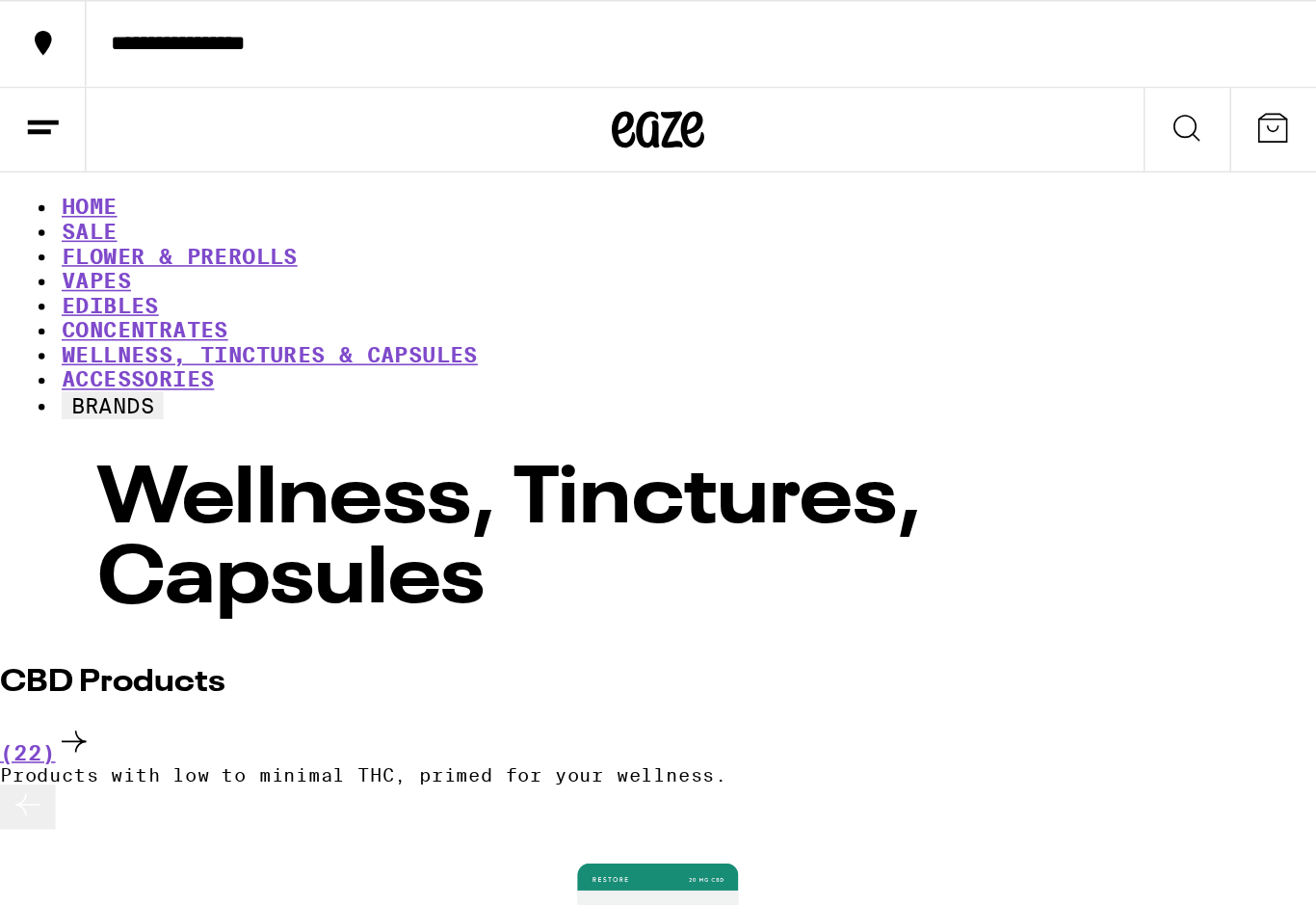click 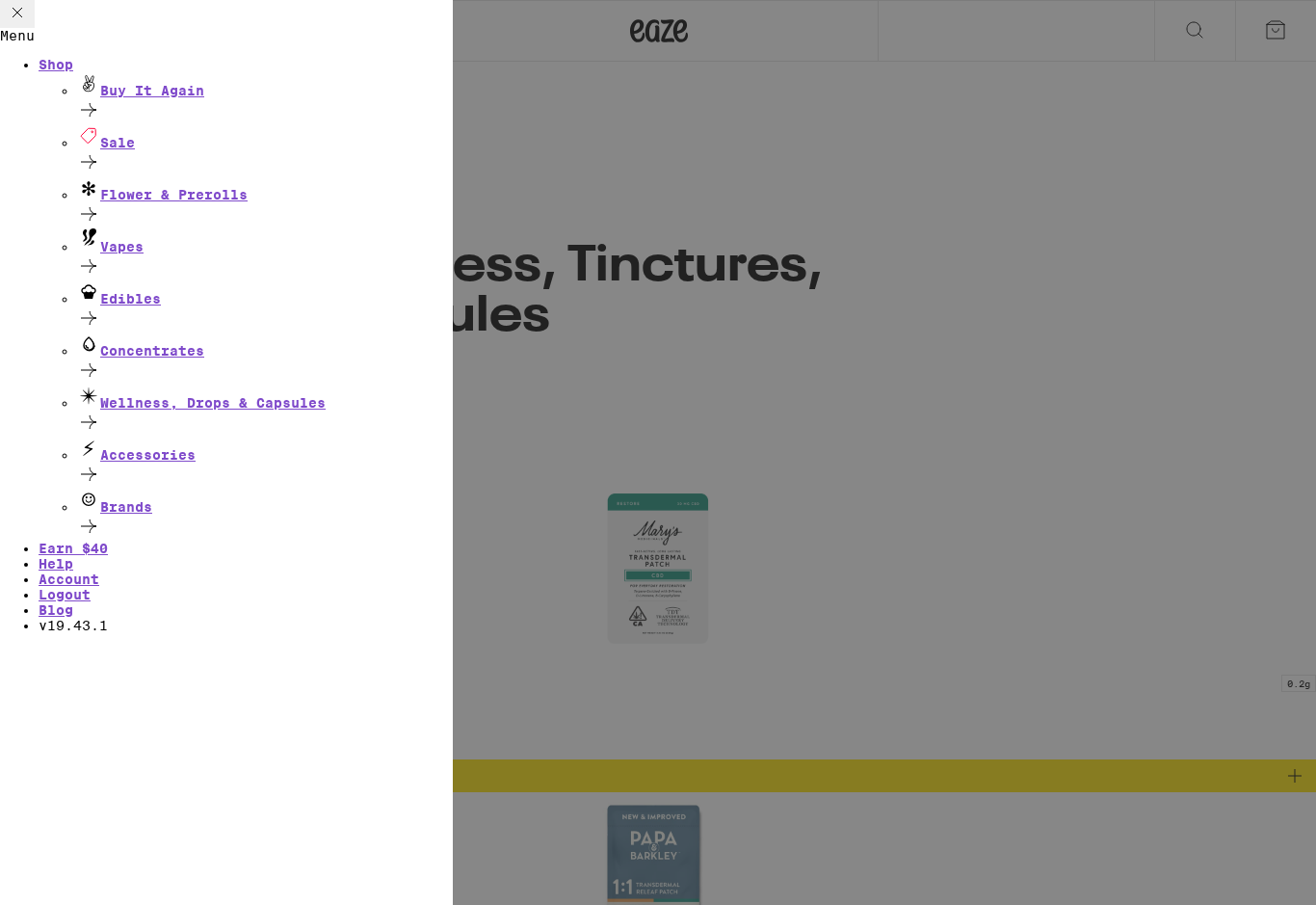 click 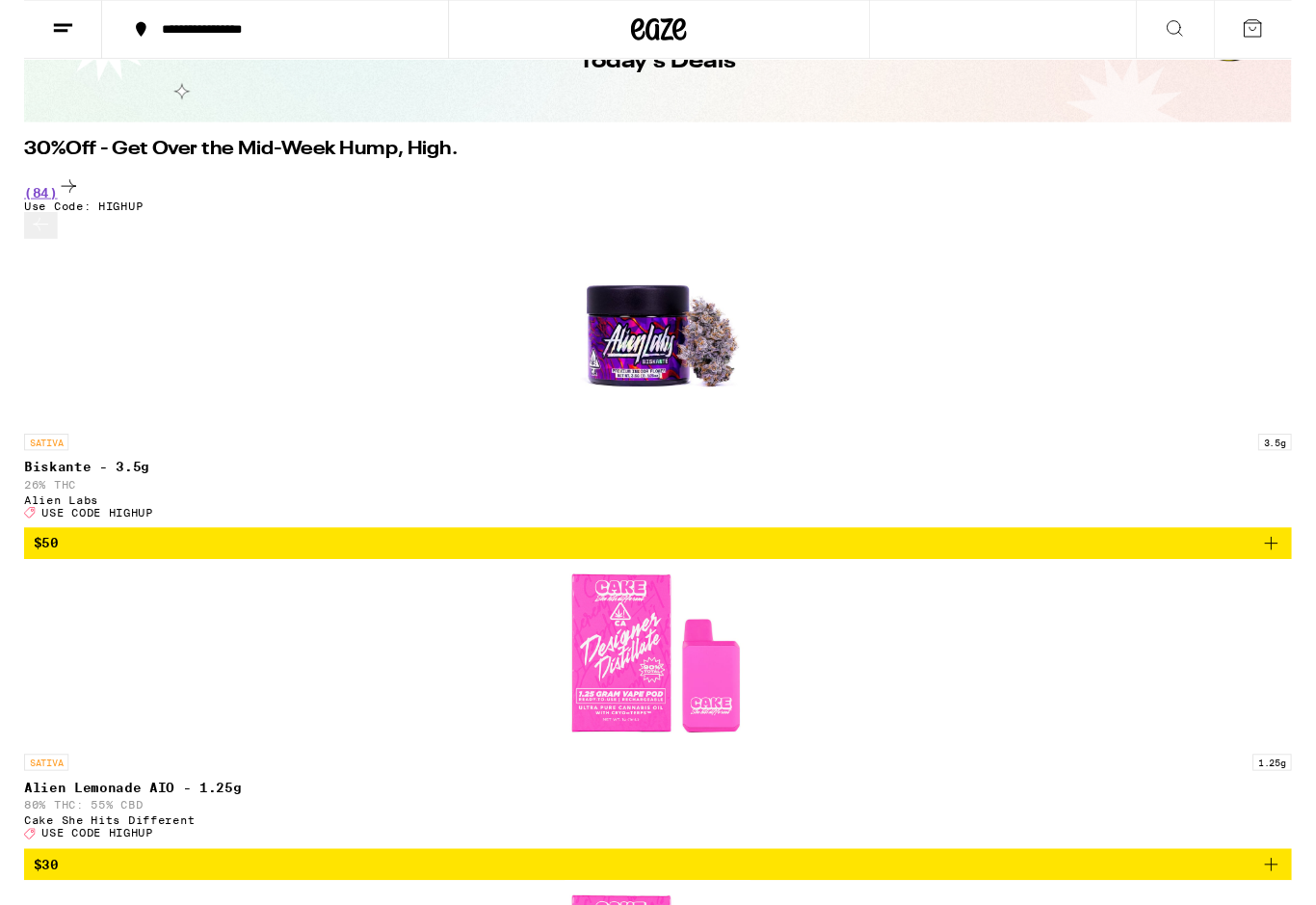 scroll, scrollTop: 229, scrollLeft: 0, axis: vertical 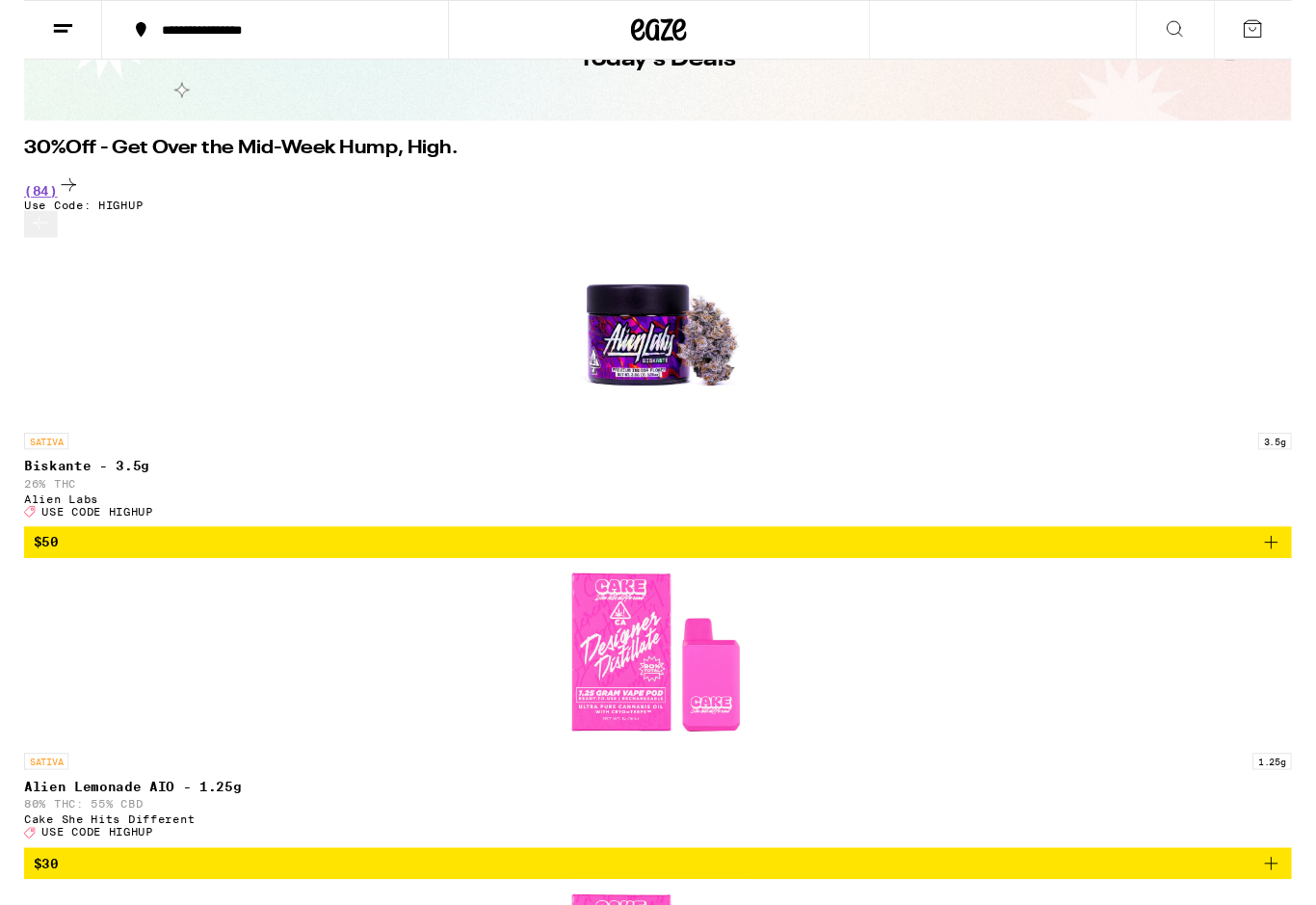 click 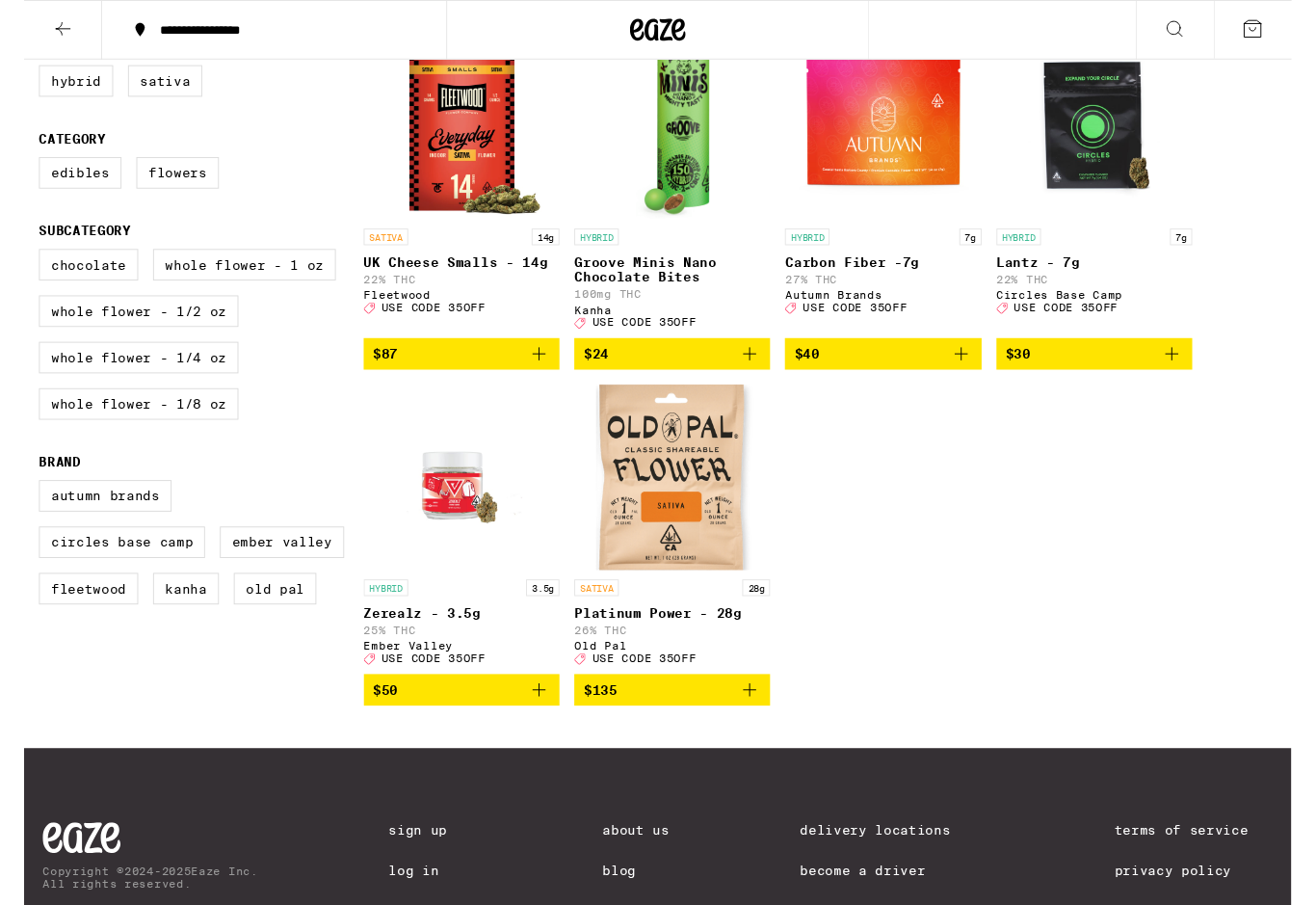 scroll, scrollTop: 0, scrollLeft: 0, axis: both 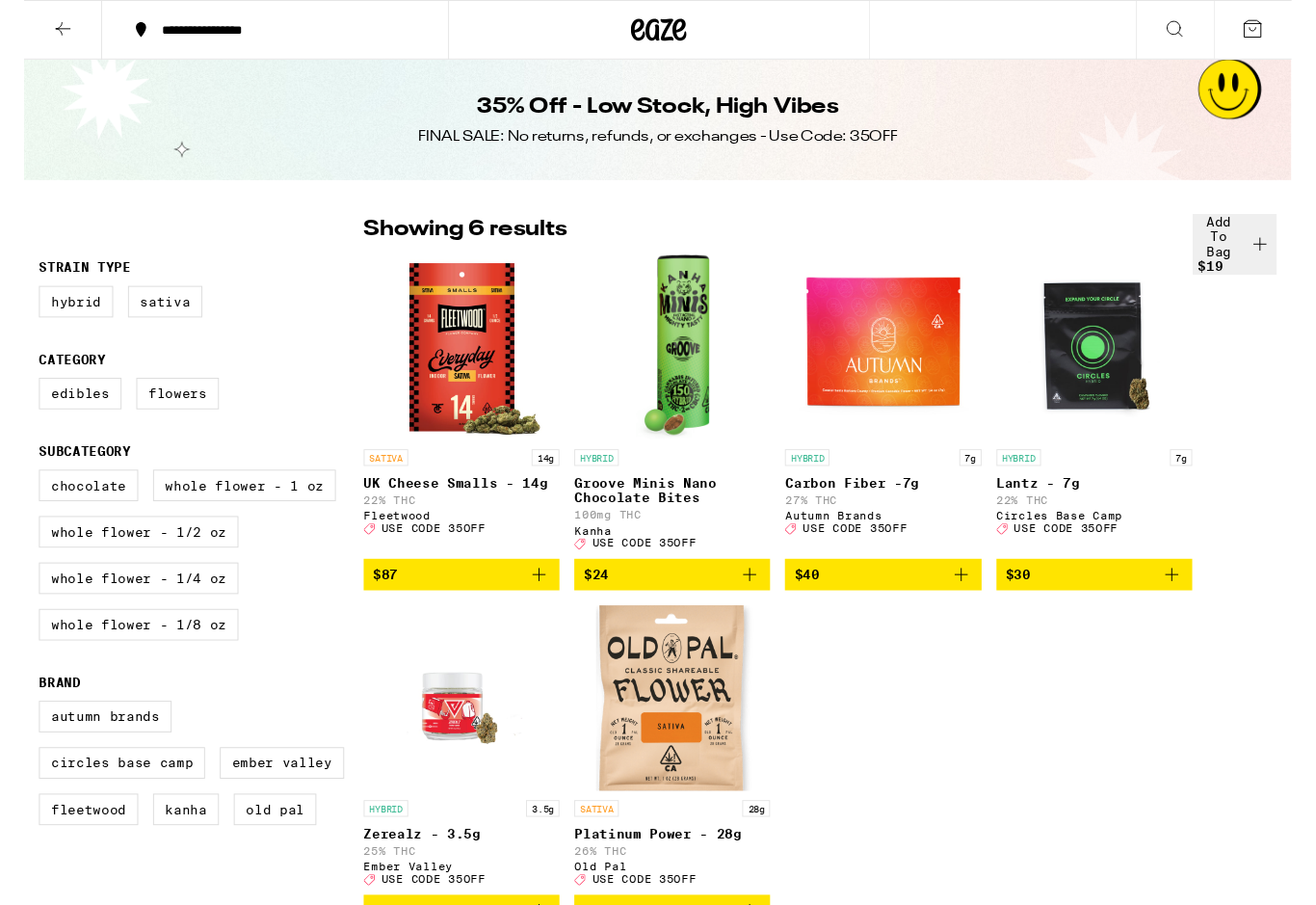 click on "HYBRID 7g Lantz - 7g 22% THC Circles Base Camp Deal Created with Sketch. USE CODE 35OFF" at bounding box center [1111, 519] 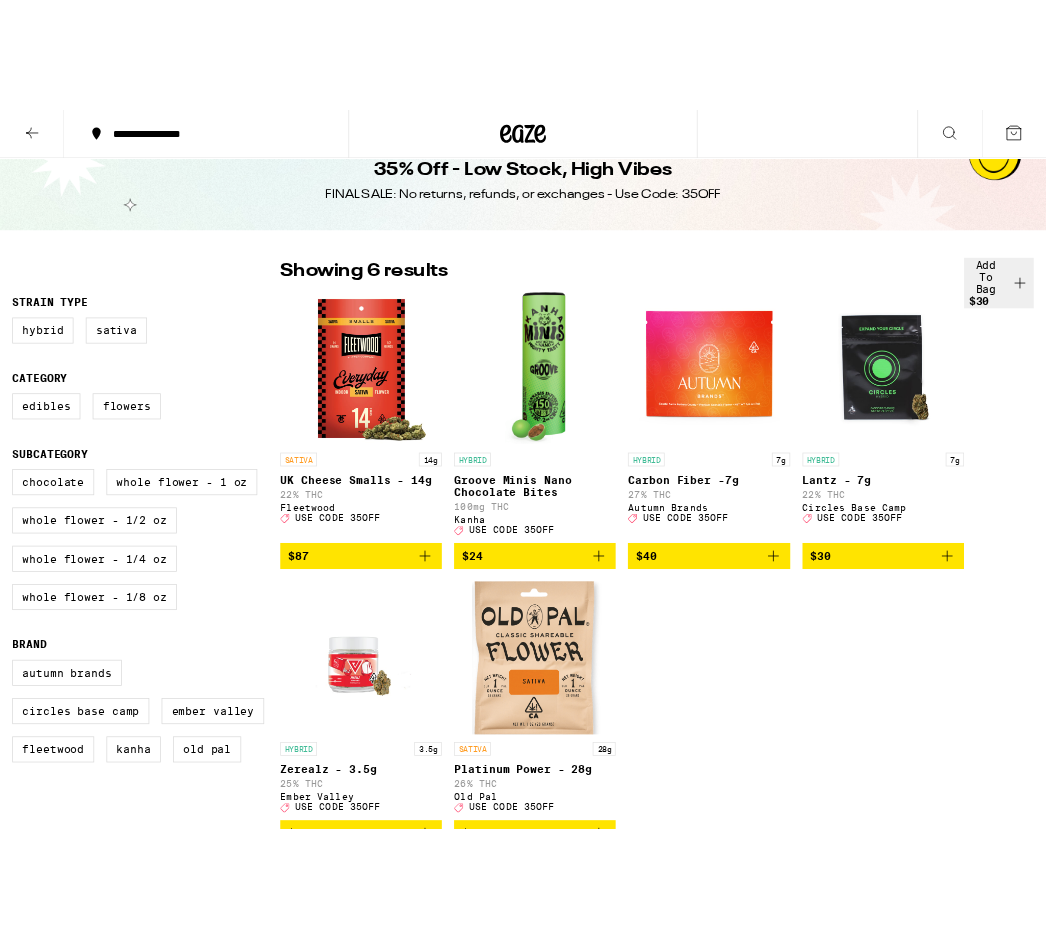 scroll, scrollTop: 0, scrollLeft: 0, axis: both 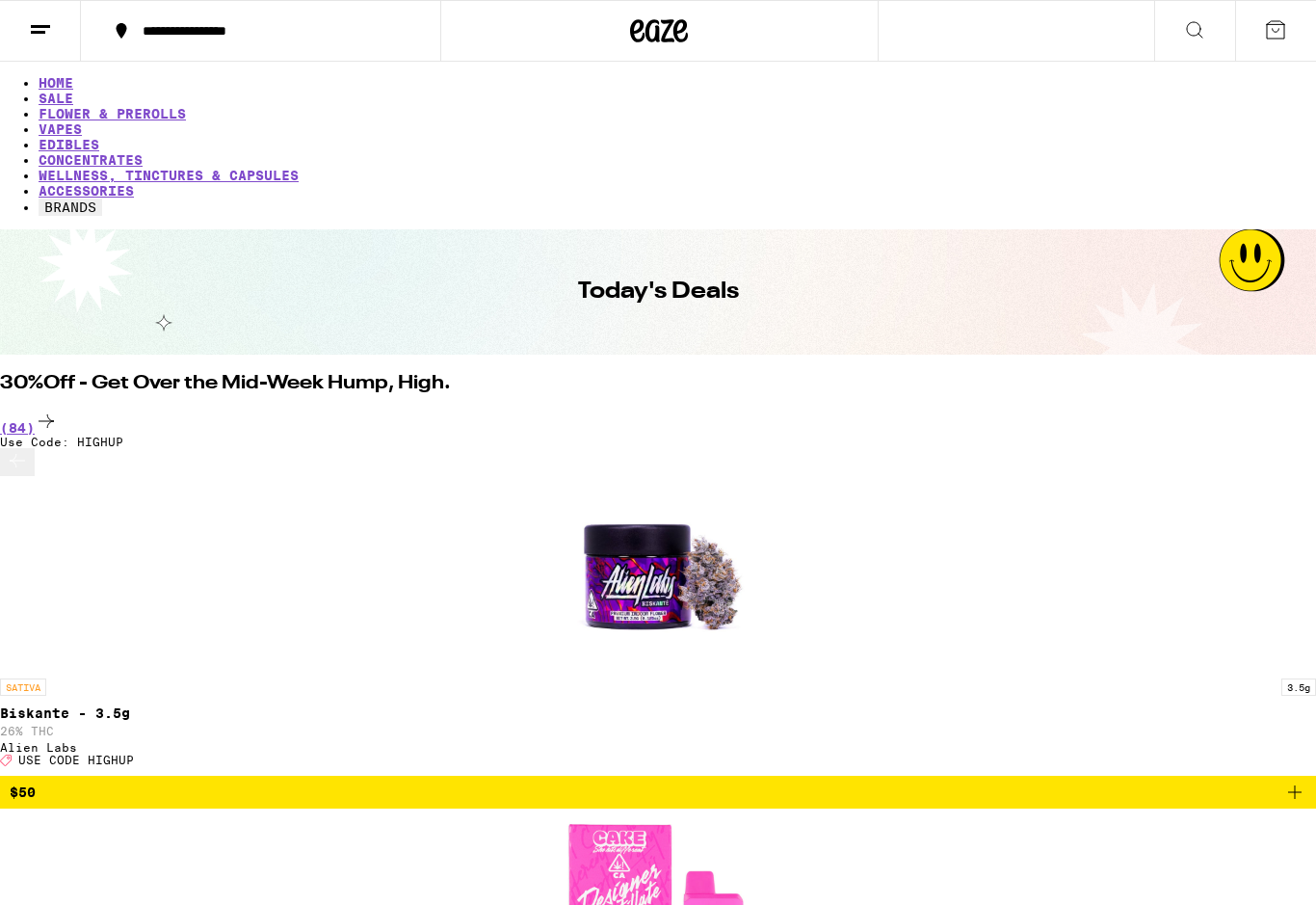 click on "(84)" at bounding box center [658, 422] 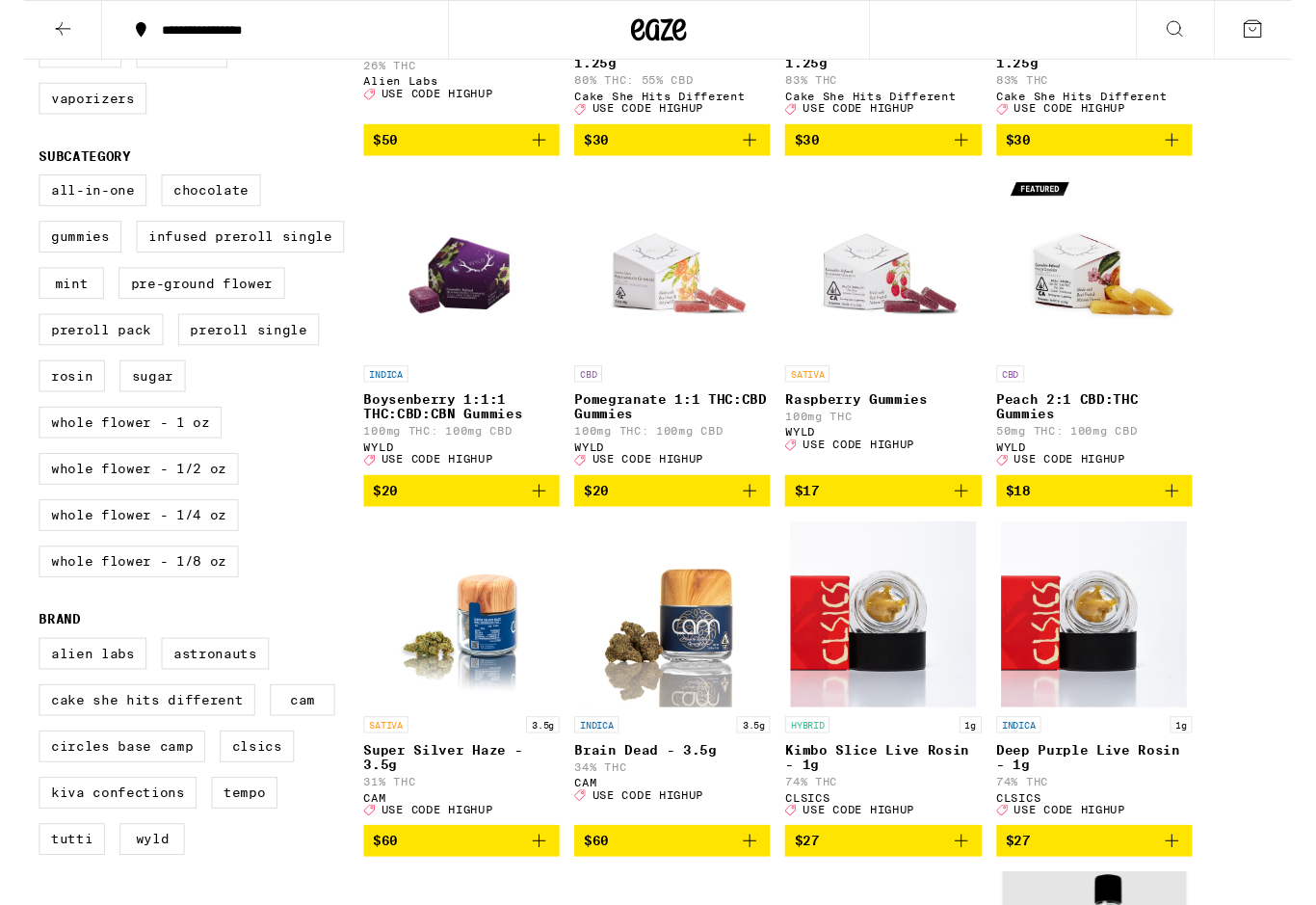scroll, scrollTop: 498, scrollLeft: 0, axis: vertical 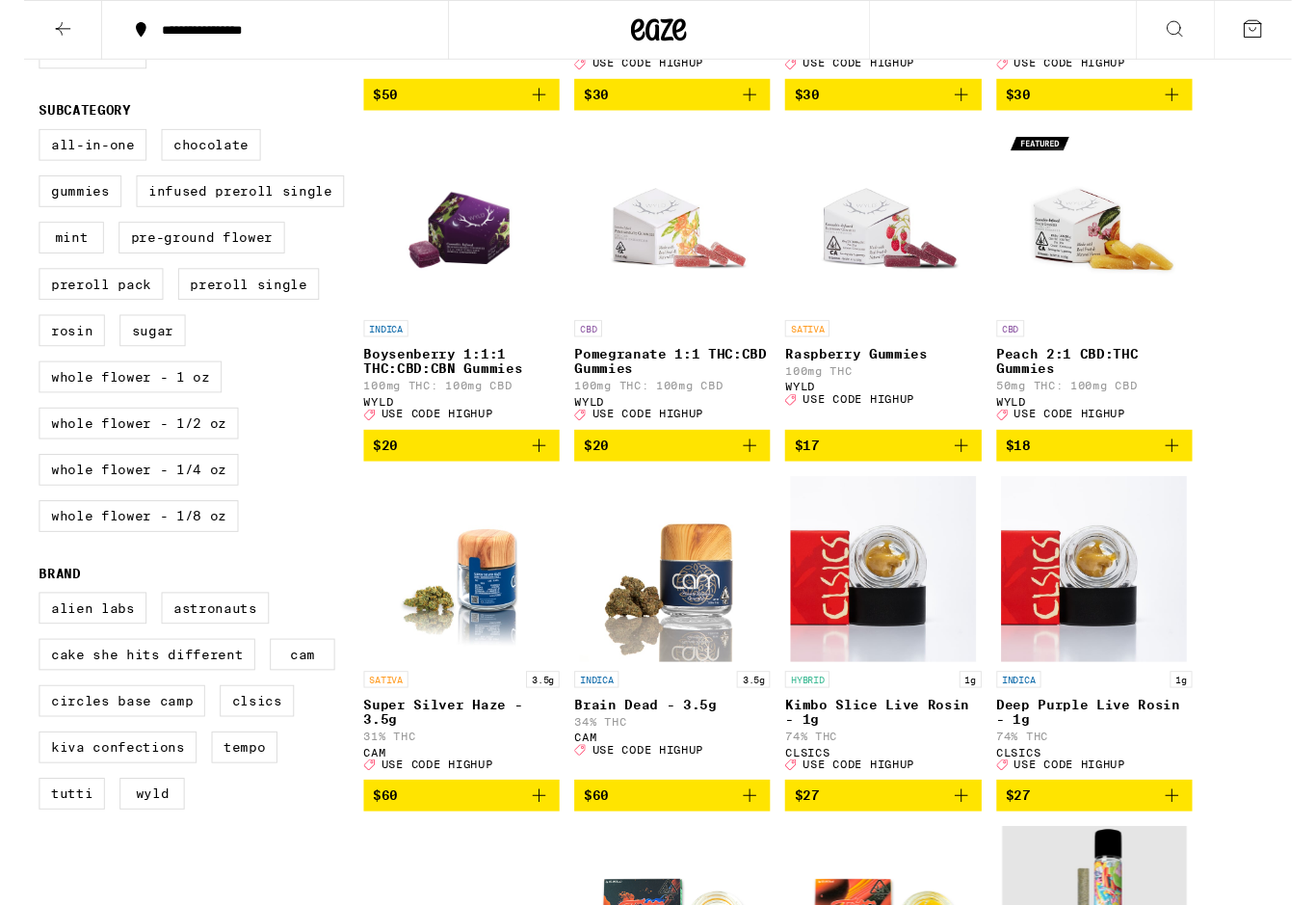 click on "$60" at bounding box center (593, 826) 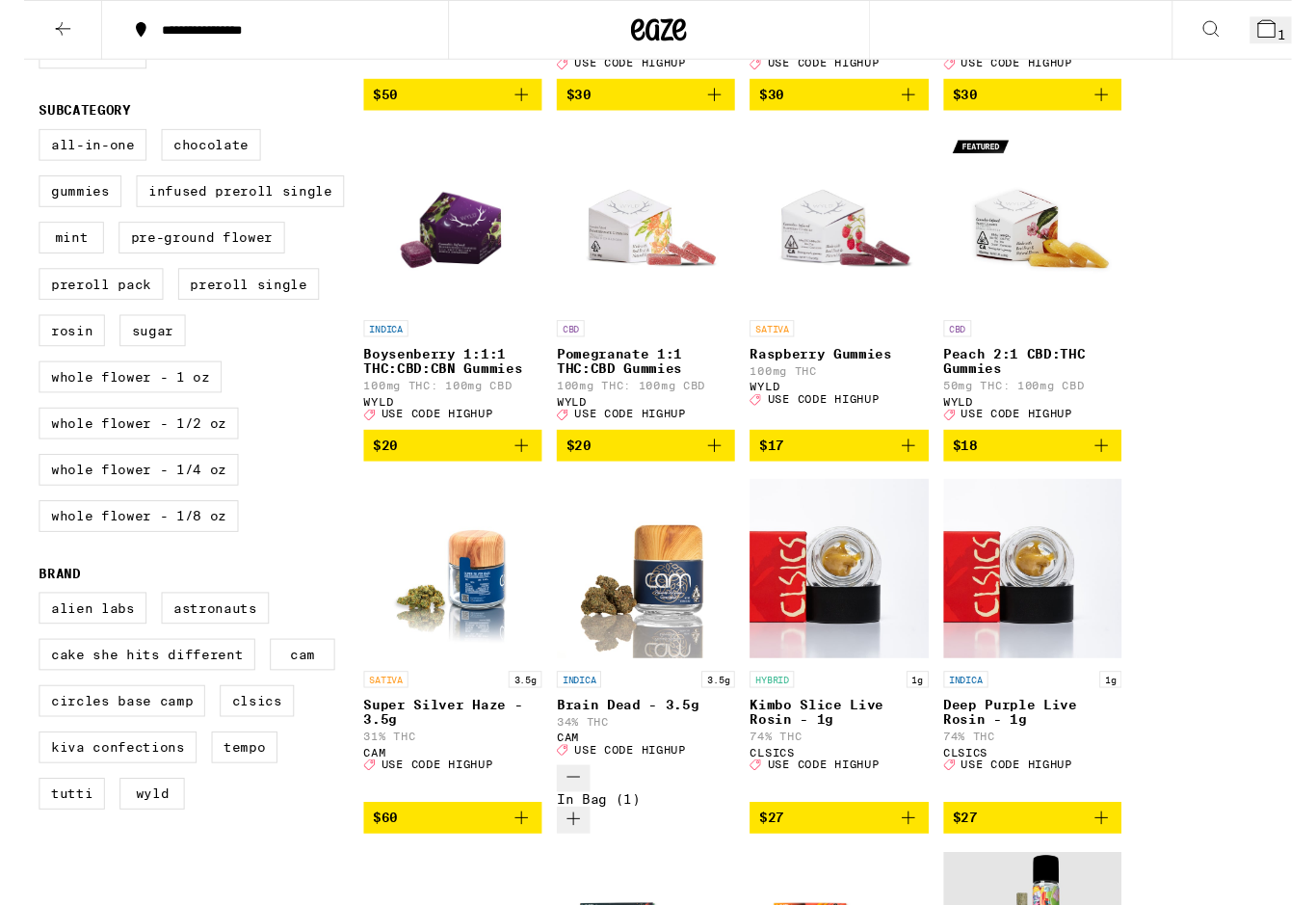 click 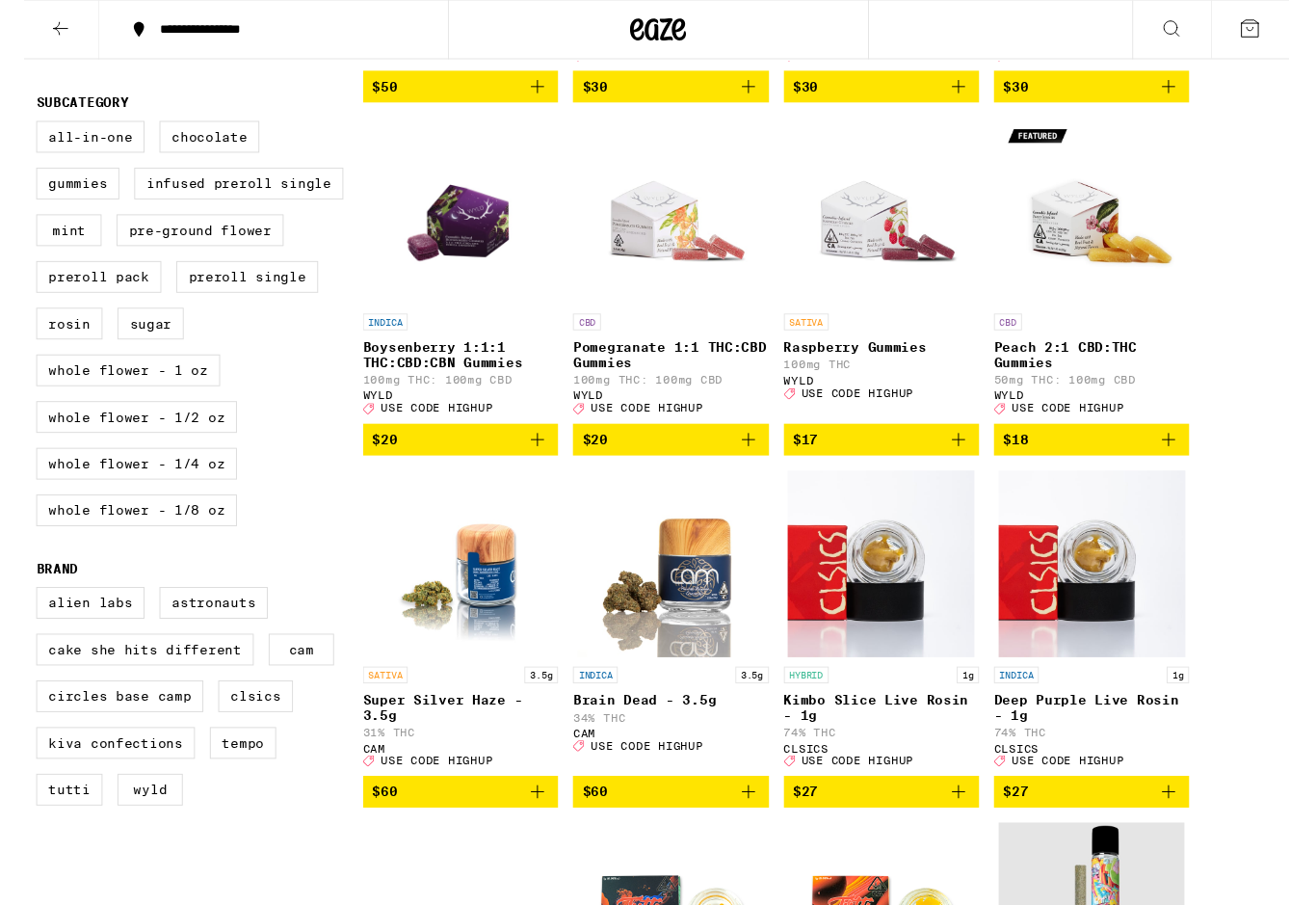 scroll, scrollTop: 507, scrollLeft: 0, axis: vertical 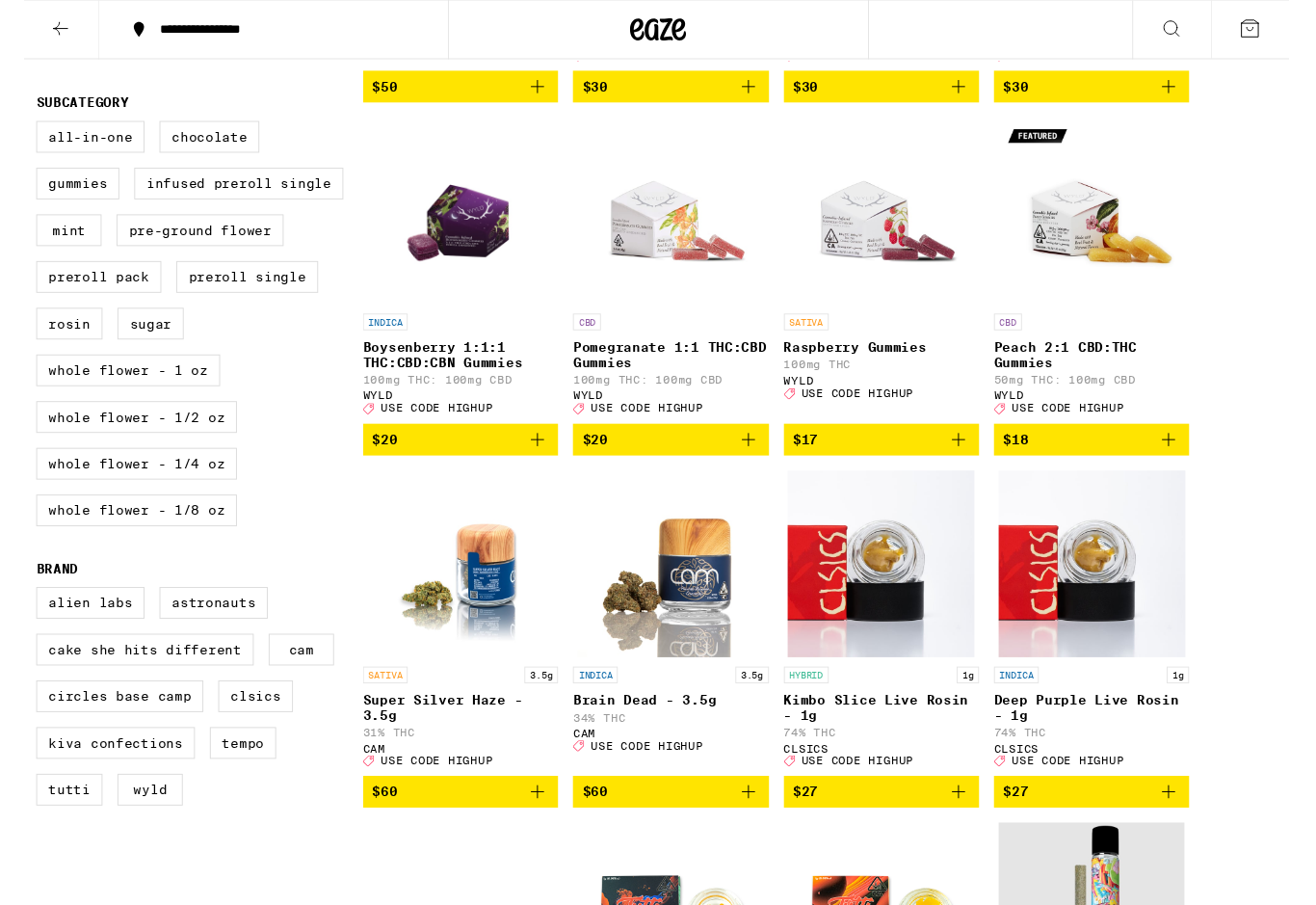 click on "INDICA 3.5g Brain Dead - 3.5g 34% THC CAM Deal Created with Sketch. USE CODE HIGHUP" at bounding box center (670, 740) 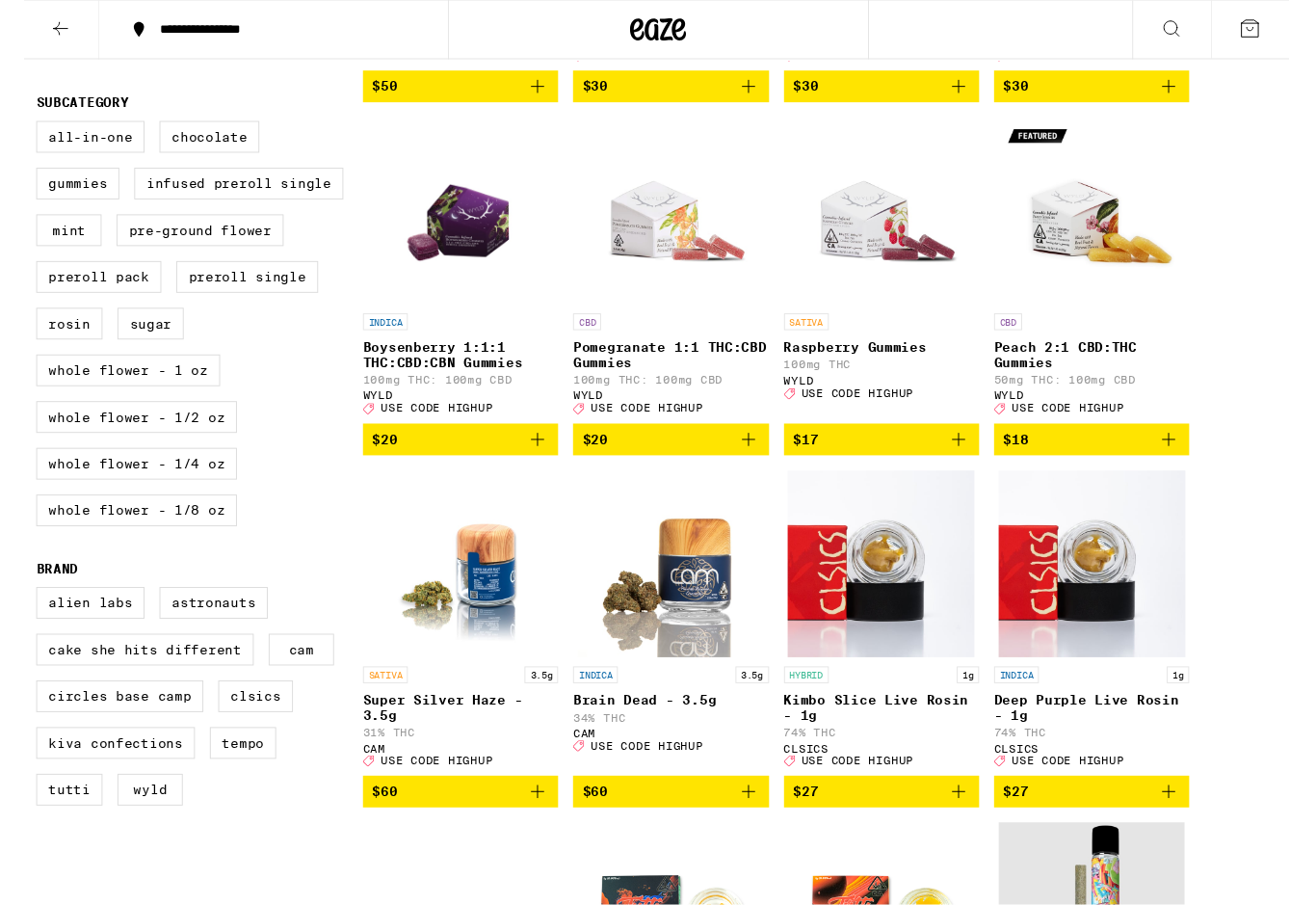 scroll, scrollTop: 536, scrollLeft: 0, axis: vertical 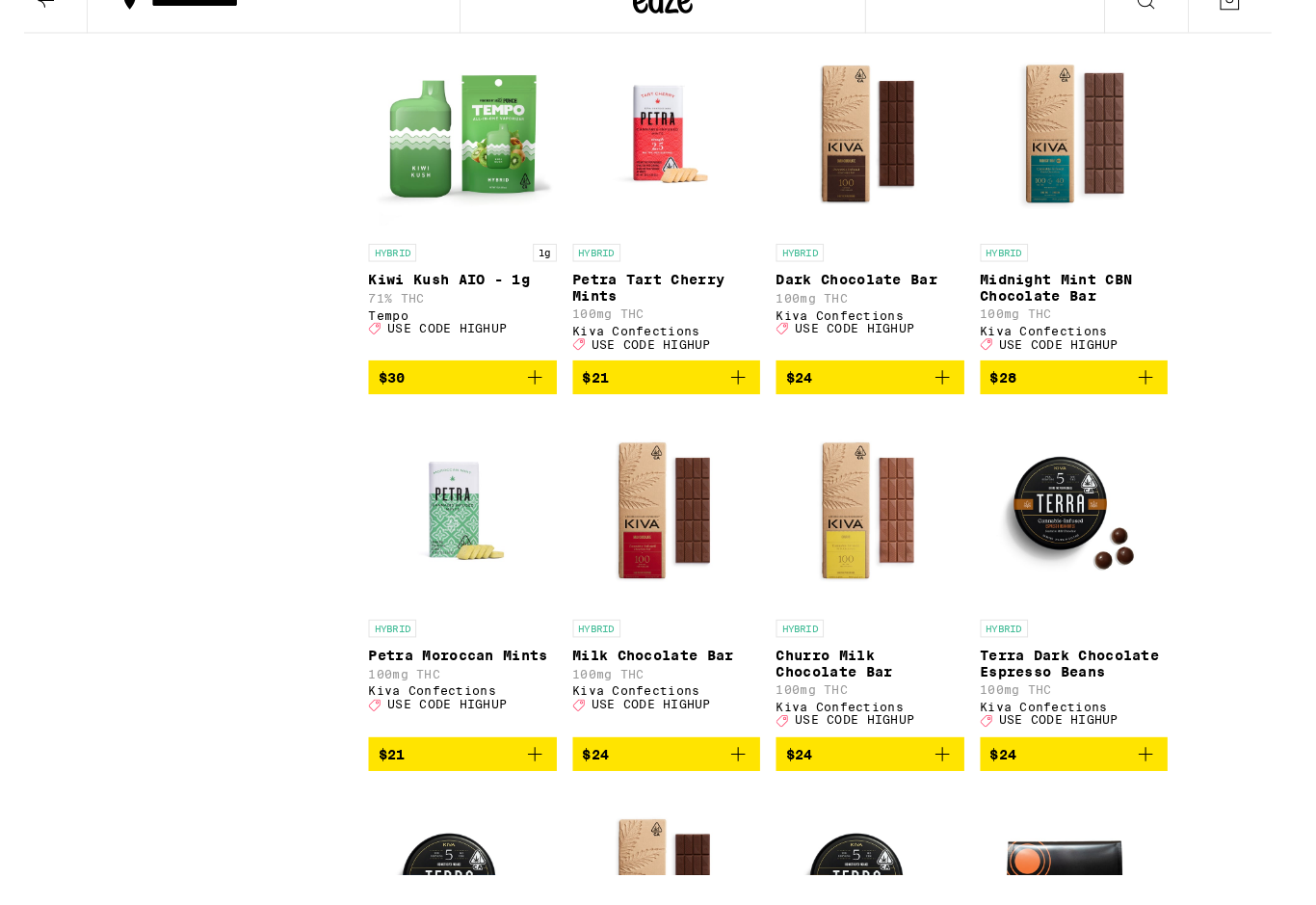 click at bounding box center (443, 522) 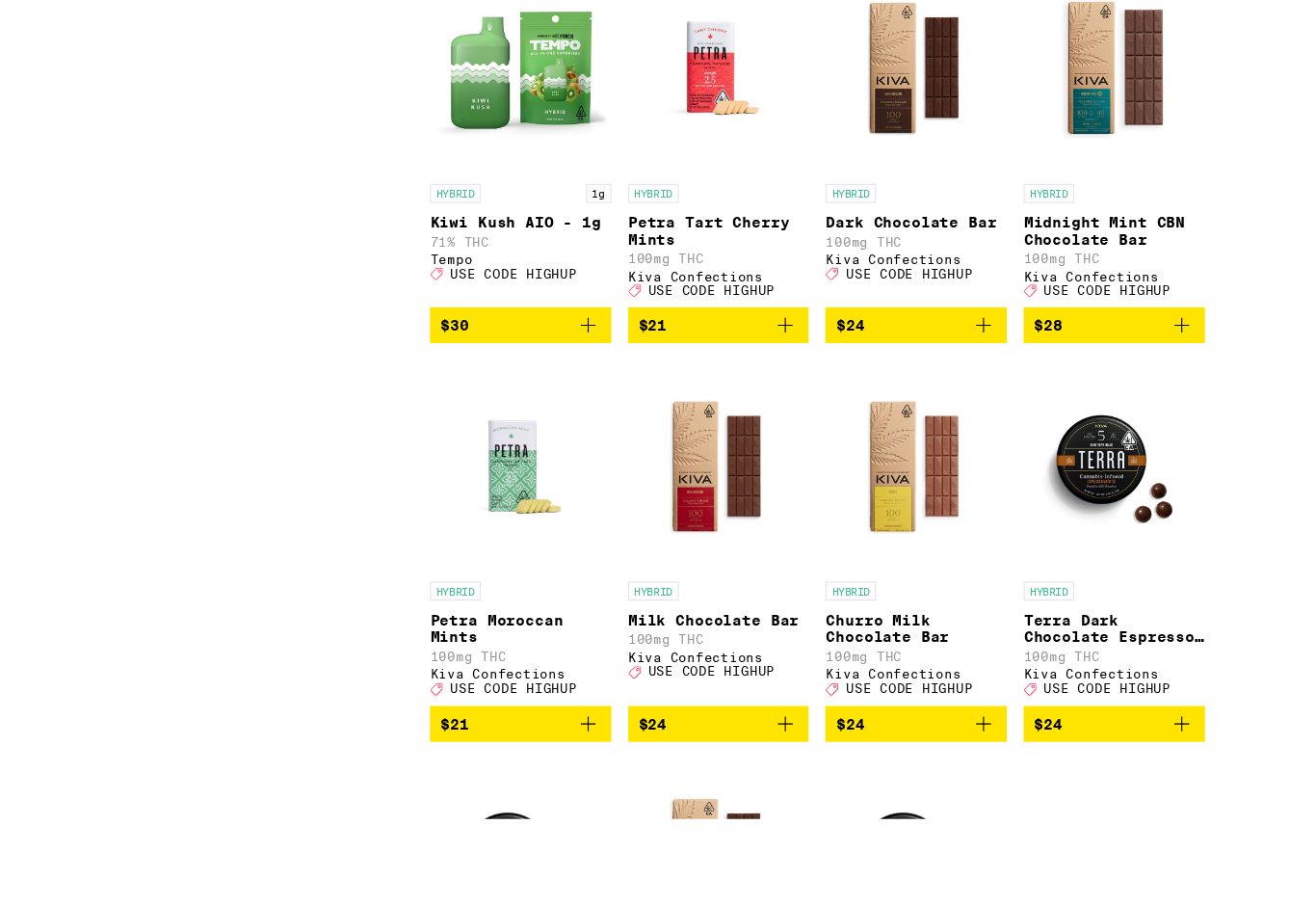 scroll, scrollTop: 2437, scrollLeft: 0, axis: vertical 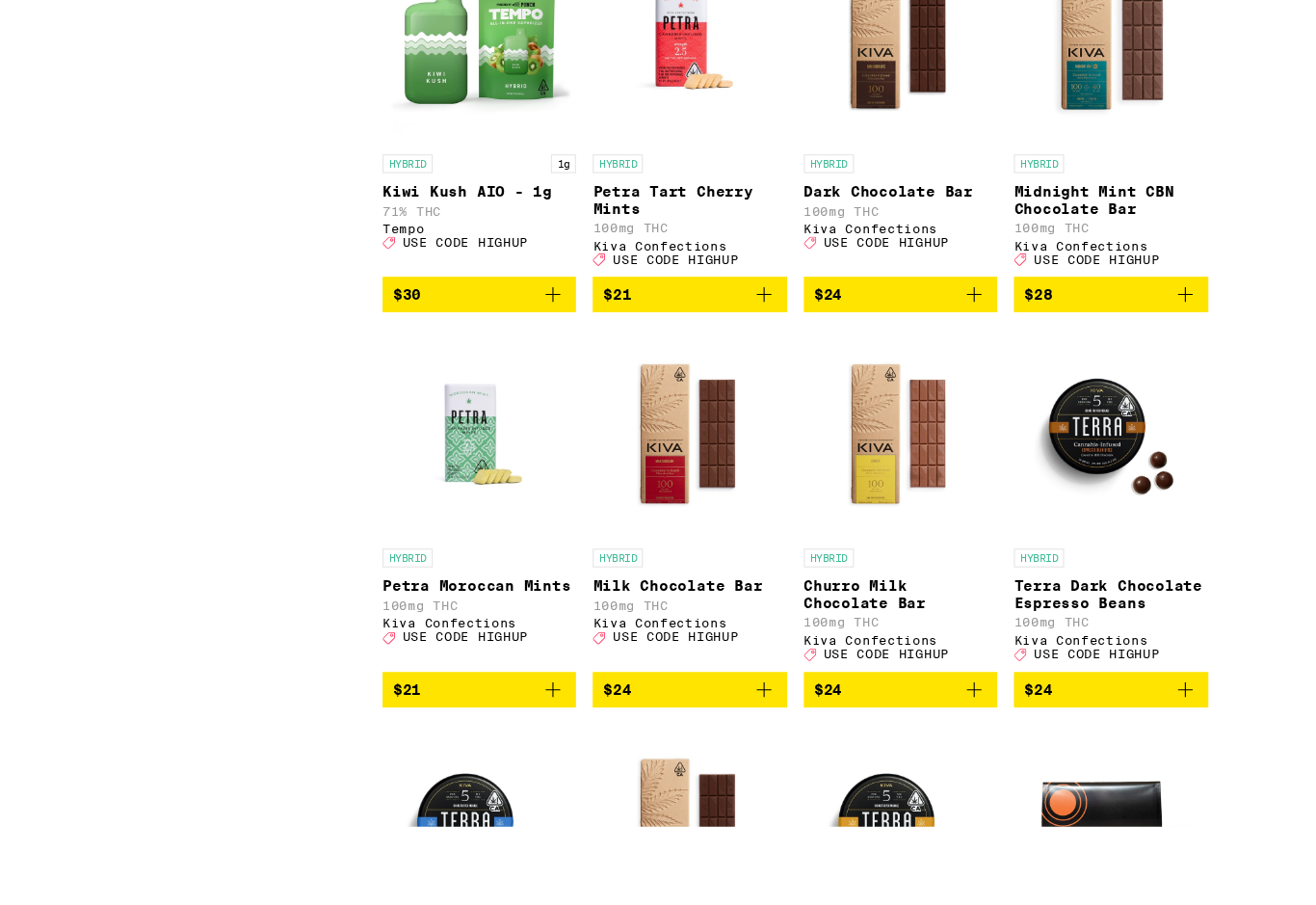 click on "Mint" at bounding box center [606, 6110] 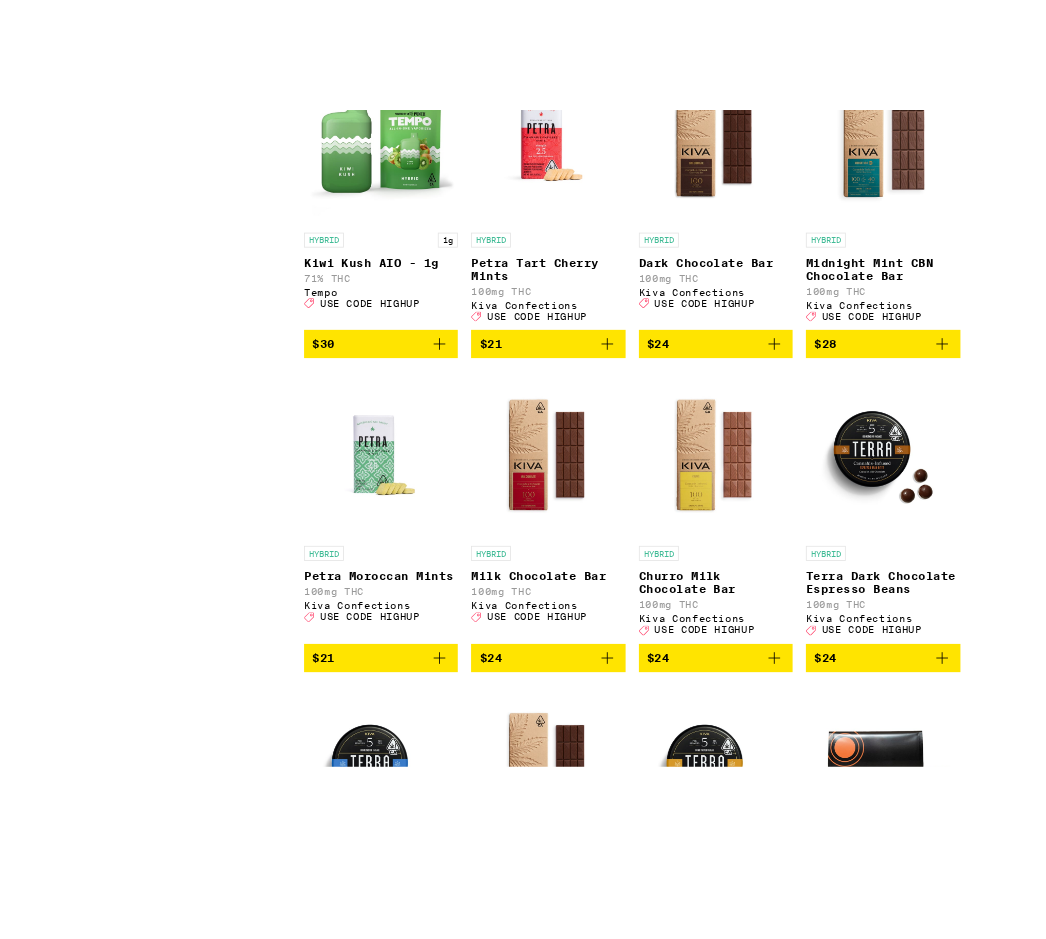 scroll, scrollTop: 2530, scrollLeft: 0, axis: vertical 